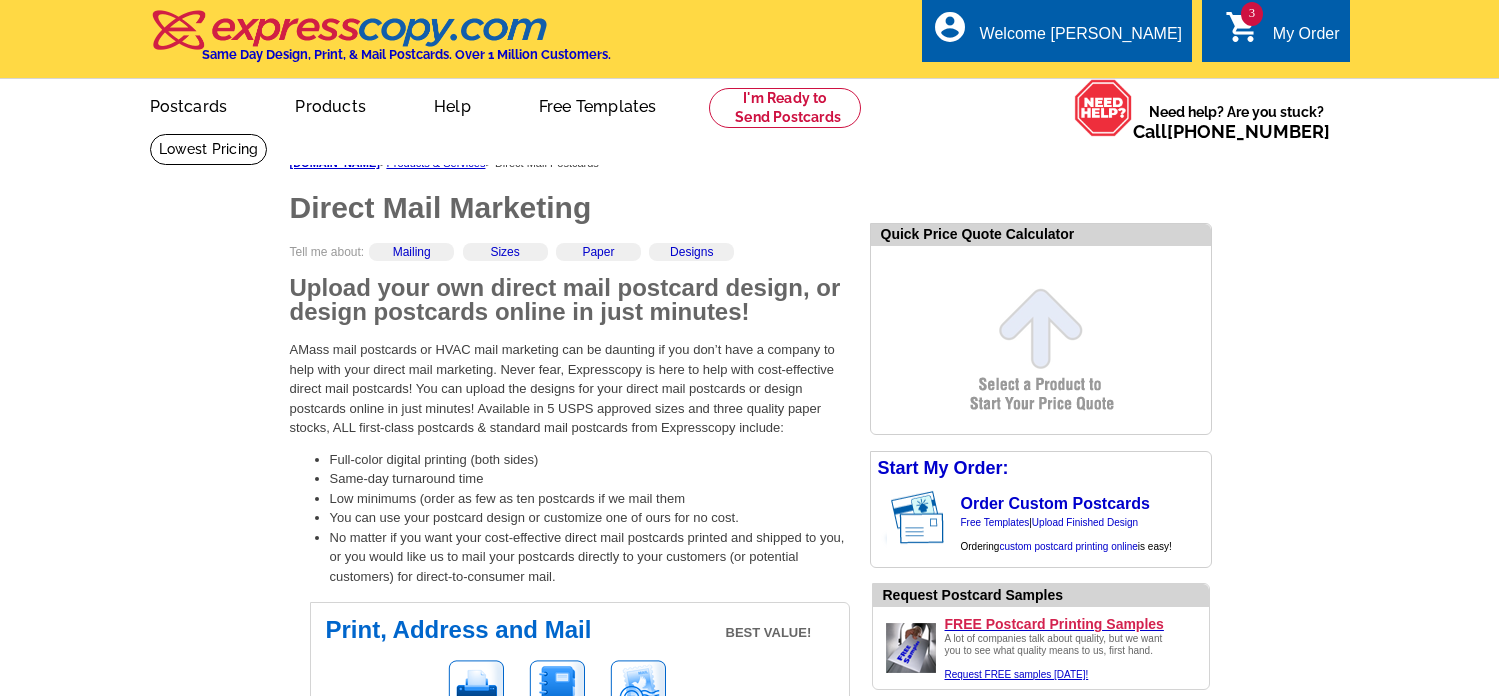 scroll, scrollTop: 0, scrollLeft: 0, axis: both 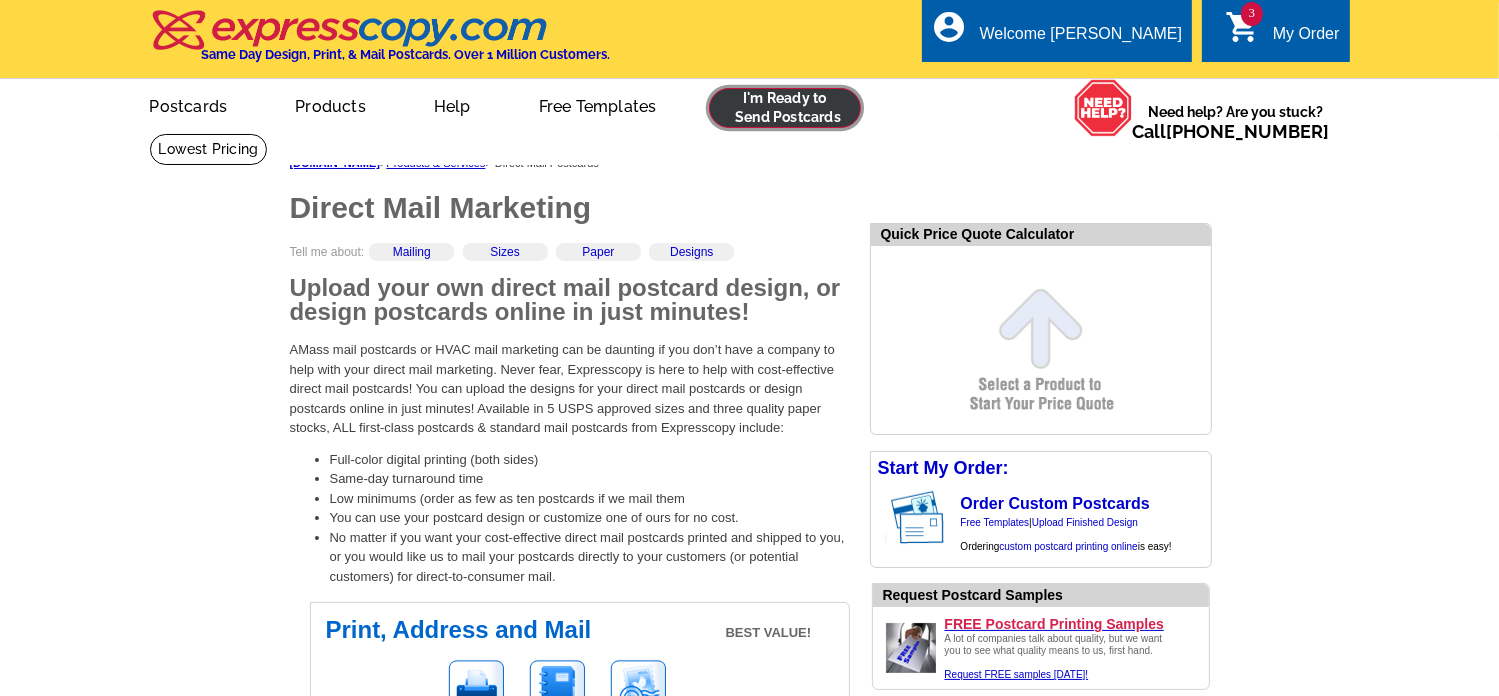 click at bounding box center (785, 108) 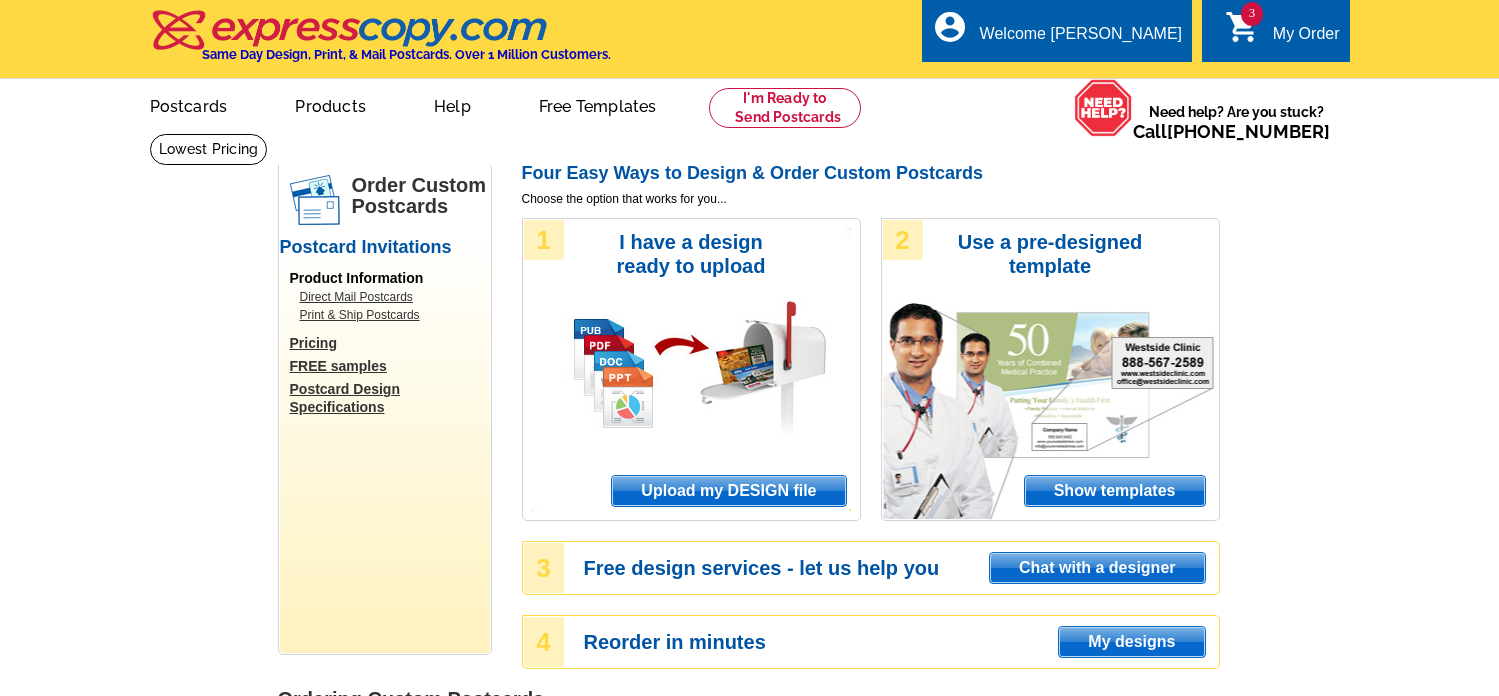 scroll, scrollTop: 0, scrollLeft: 0, axis: both 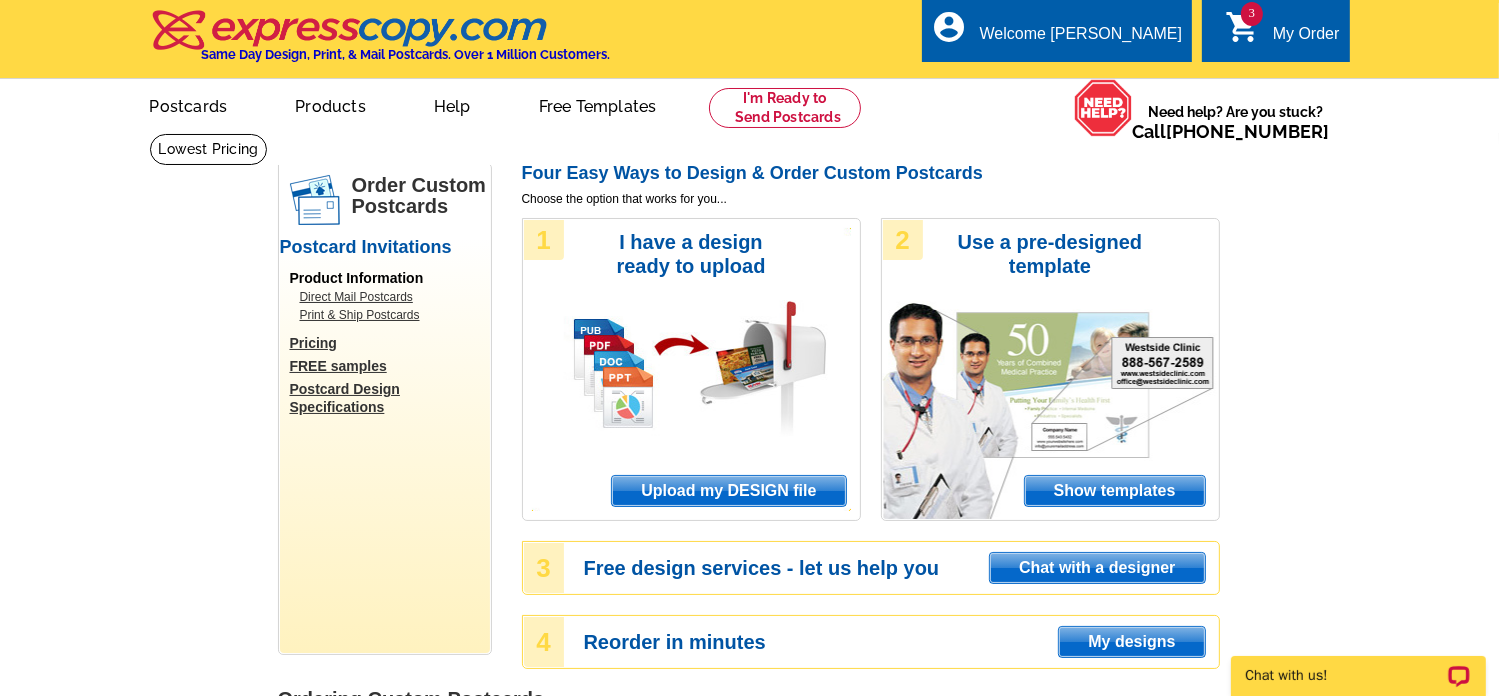 click on "Upload my DESIGN file" at bounding box center (728, 491) 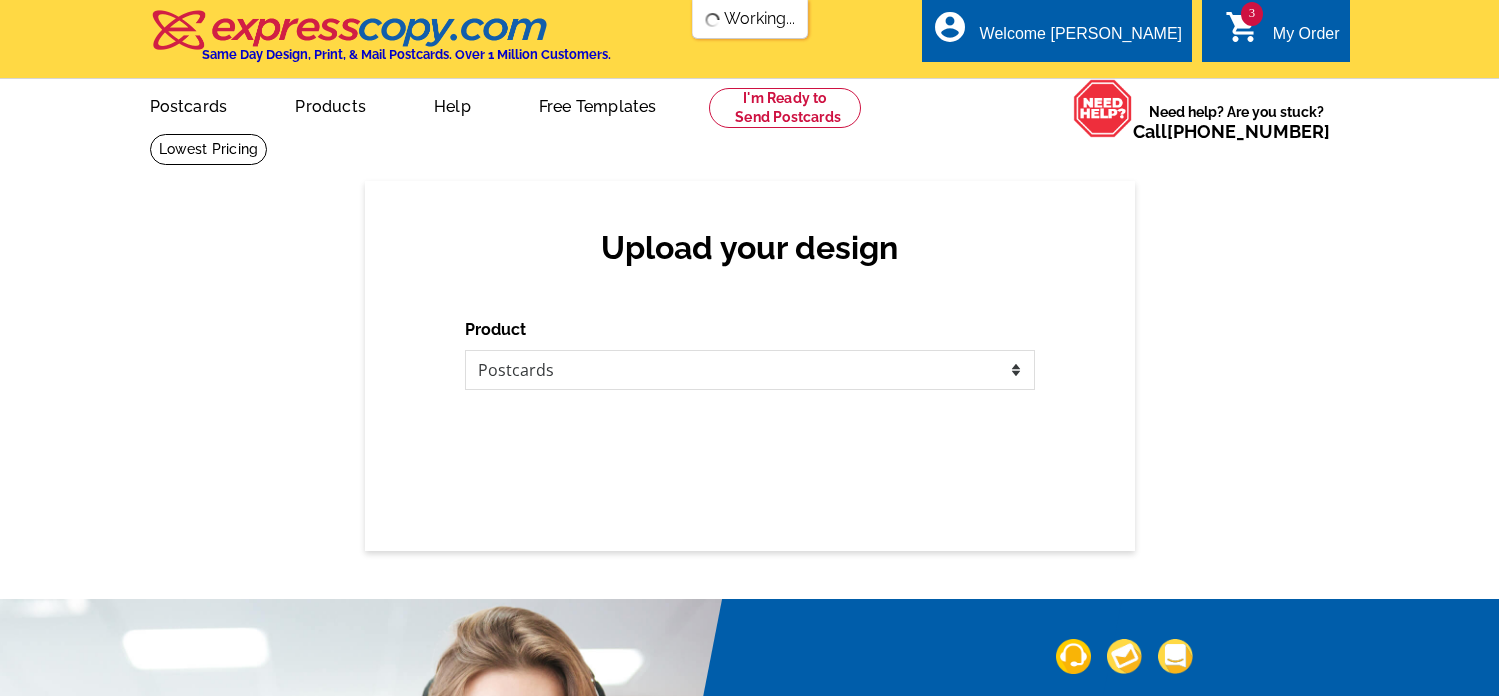 scroll, scrollTop: 0, scrollLeft: 0, axis: both 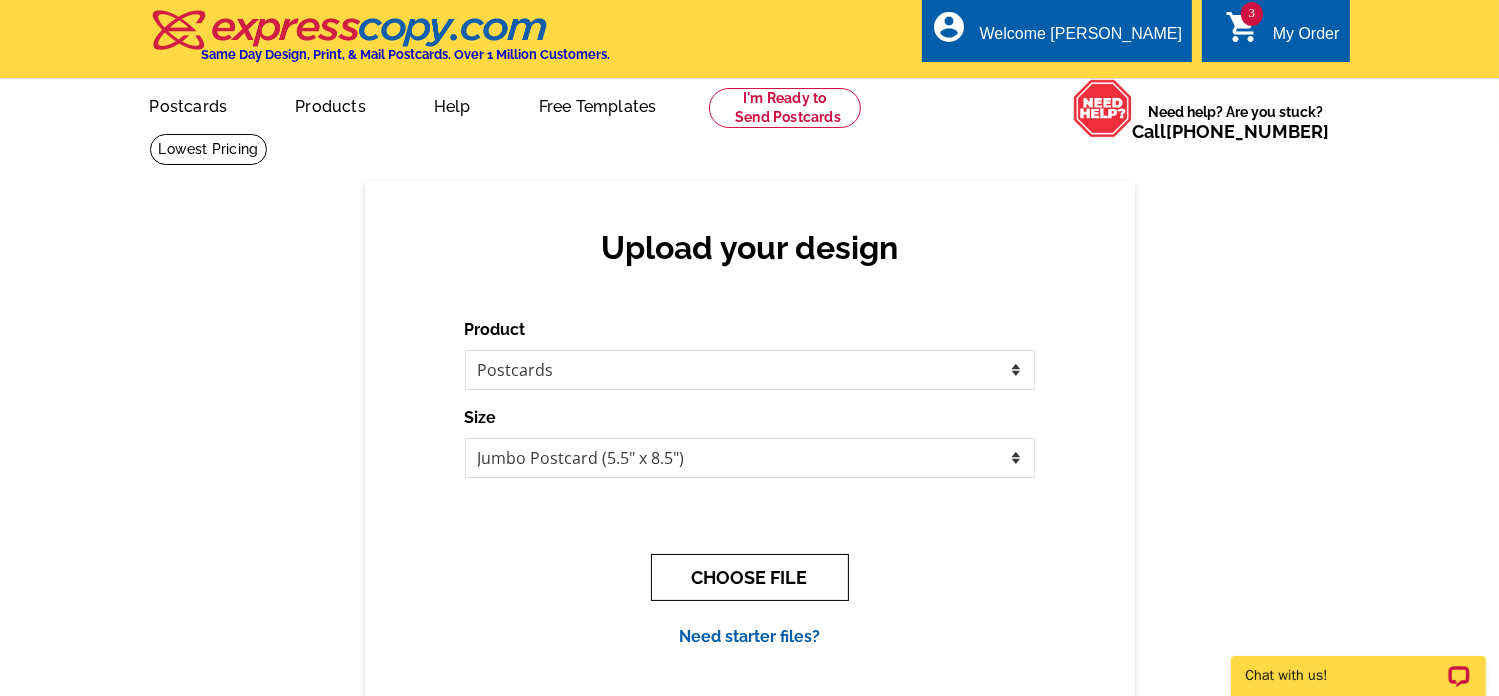 click on "CHOOSE FILE" at bounding box center [750, 577] 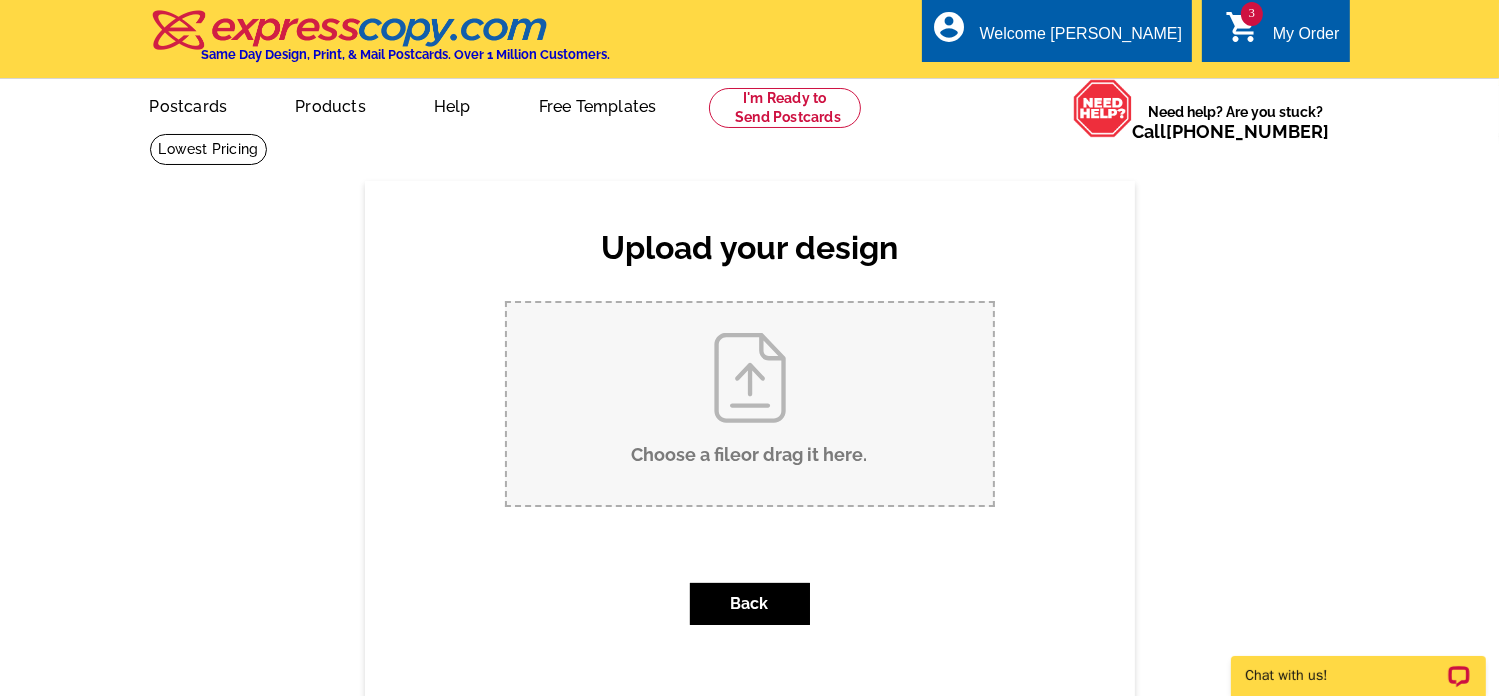 click on "Choose a file  or drag it here ." at bounding box center [750, 404] 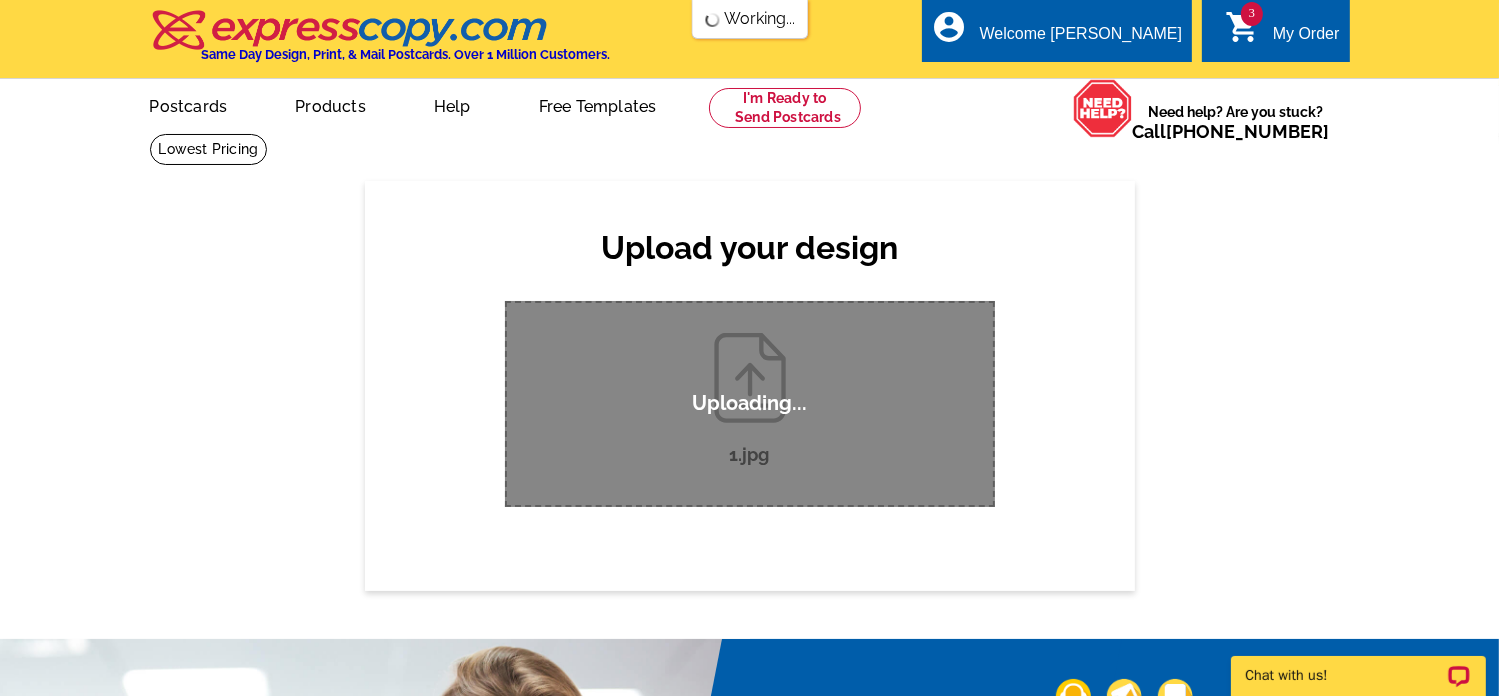 scroll, scrollTop: 0, scrollLeft: 0, axis: both 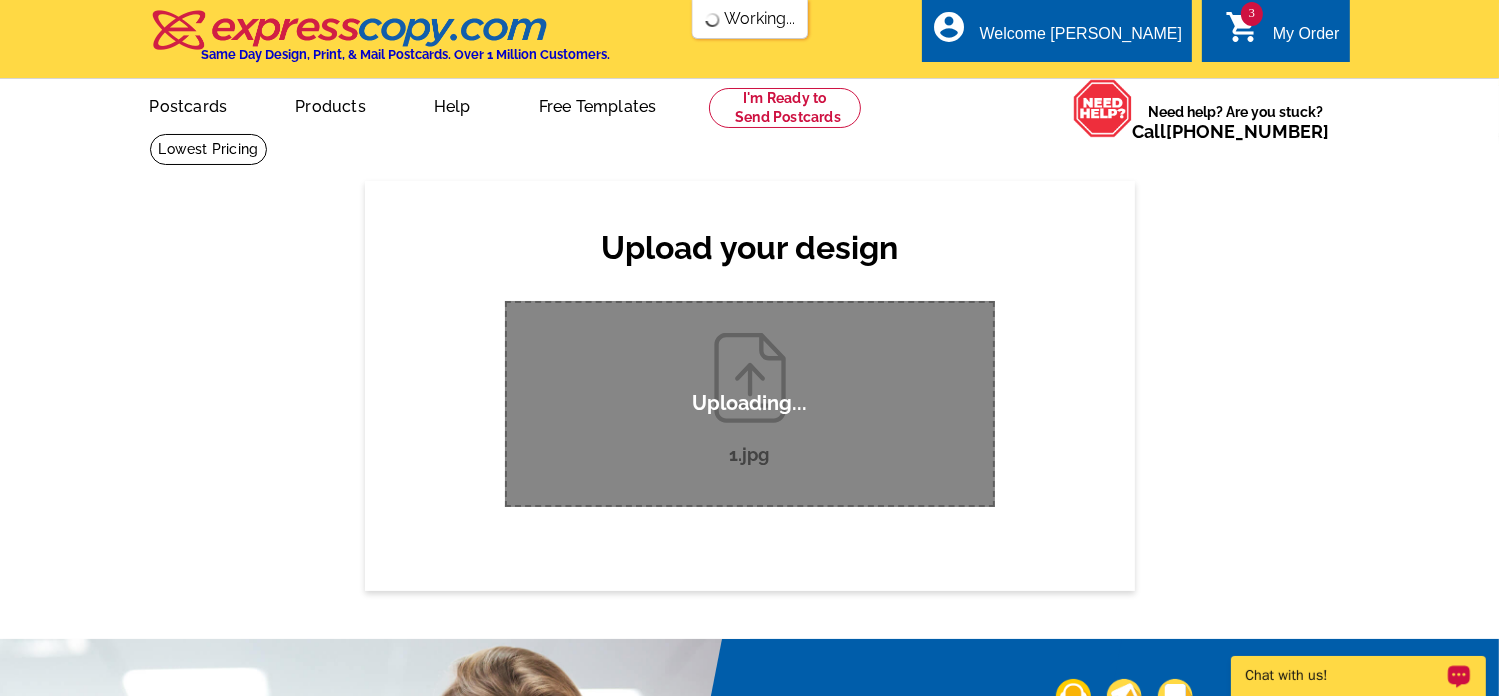 type 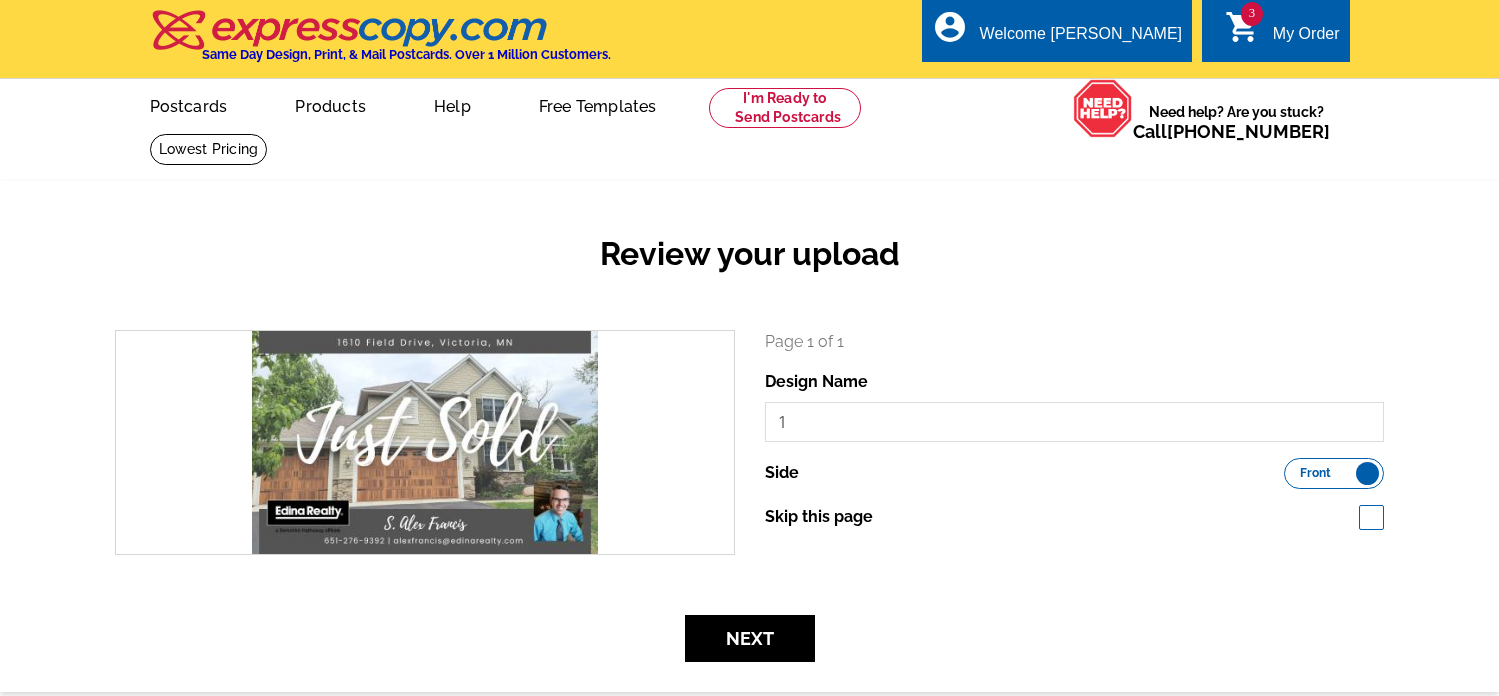scroll, scrollTop: 0, scrollLeft: 0, axis: both 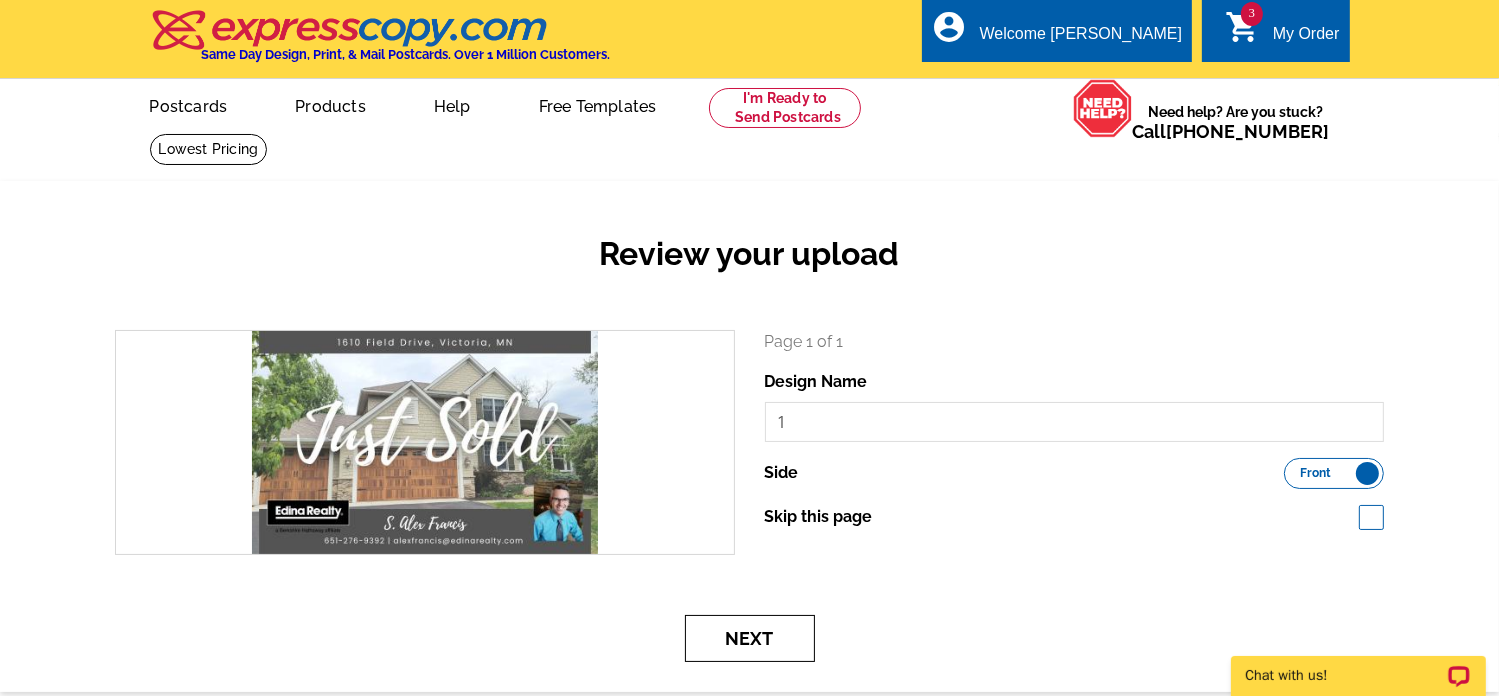 click on "Next" at bounding box center [750, 638] 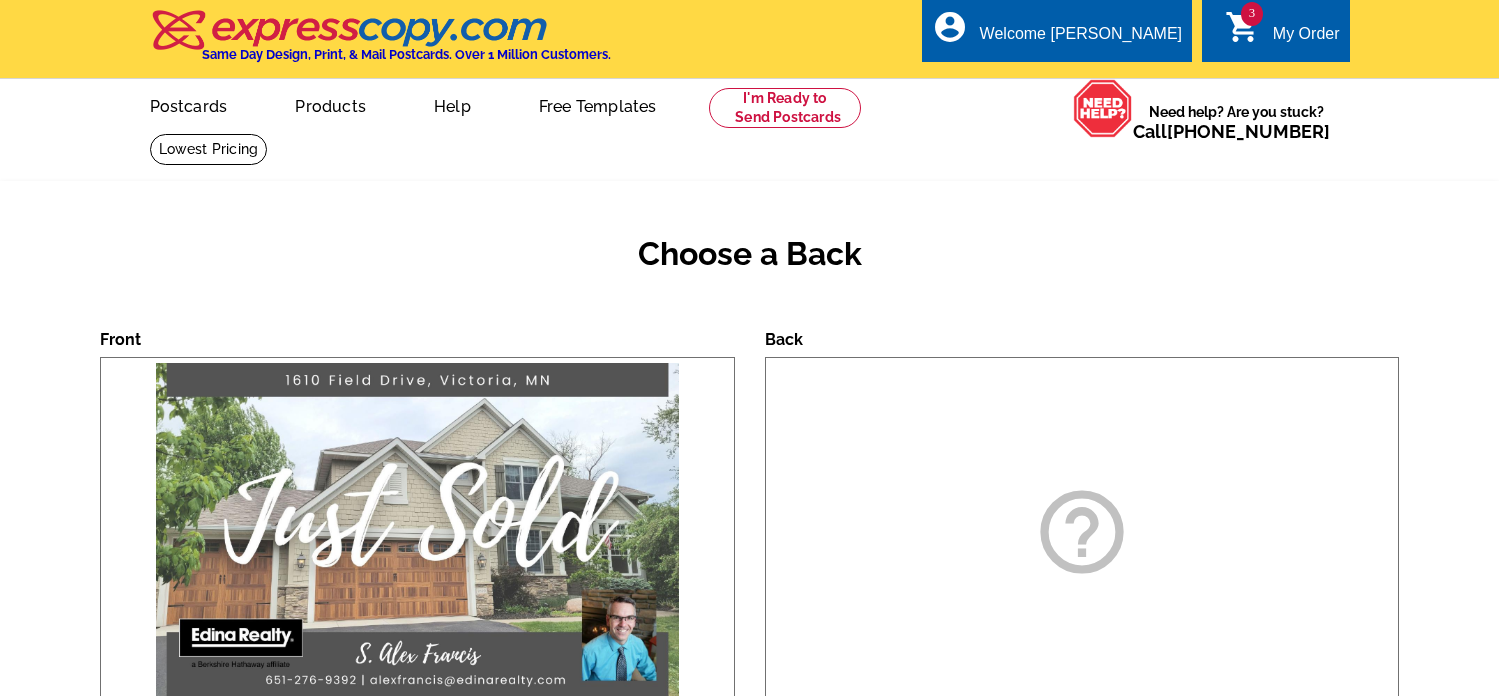 scroll, scrollTop: 0, scrollLeft: 0, axis: both 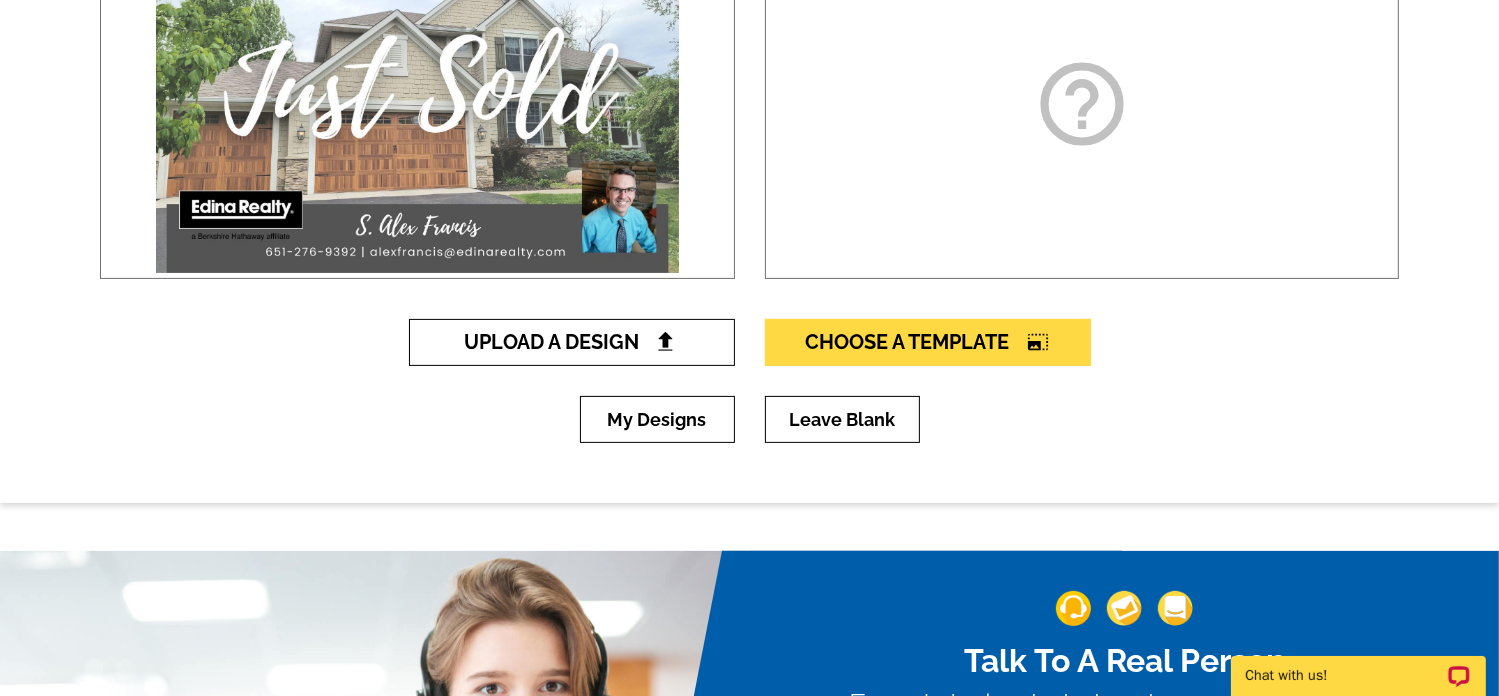 click on "Upload A Design" at bounding box center [571, 342] 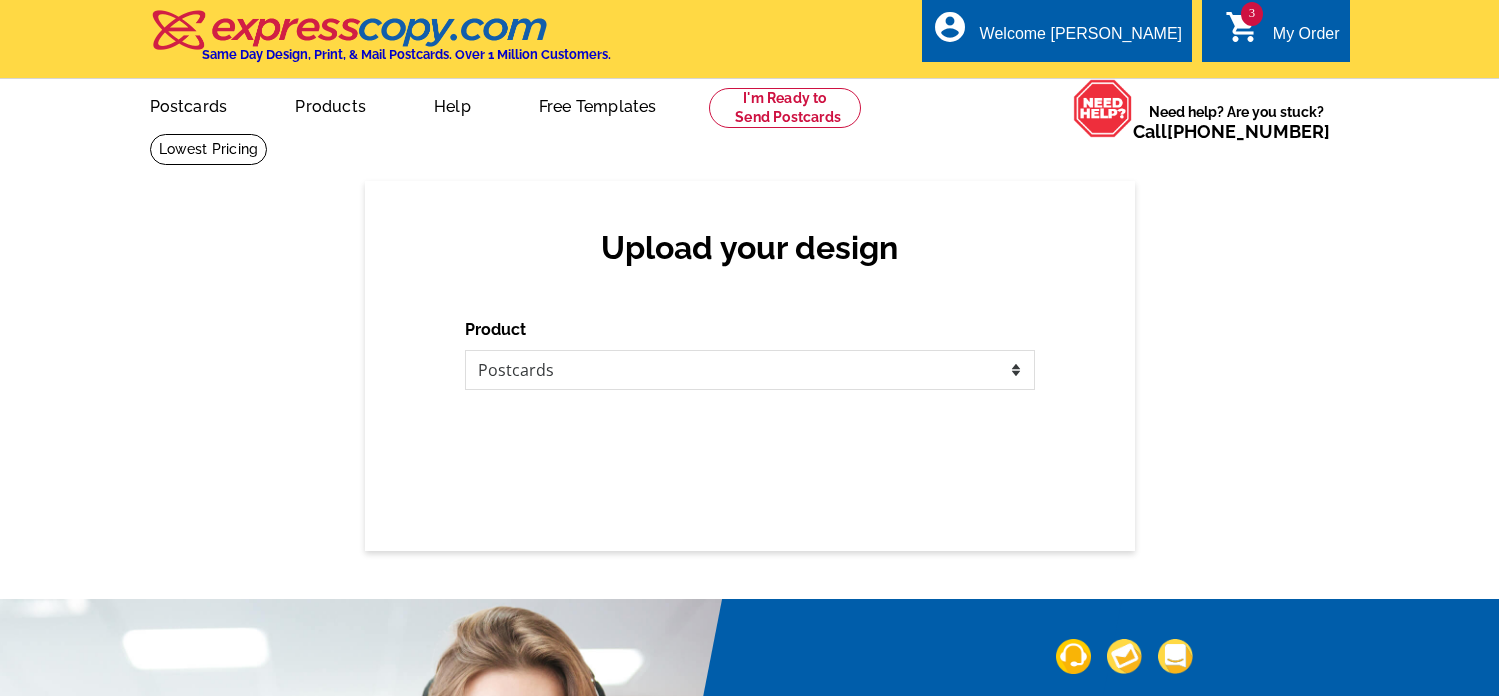 scroll, scrollTop: 0, scrollLeft: 0, axis: both 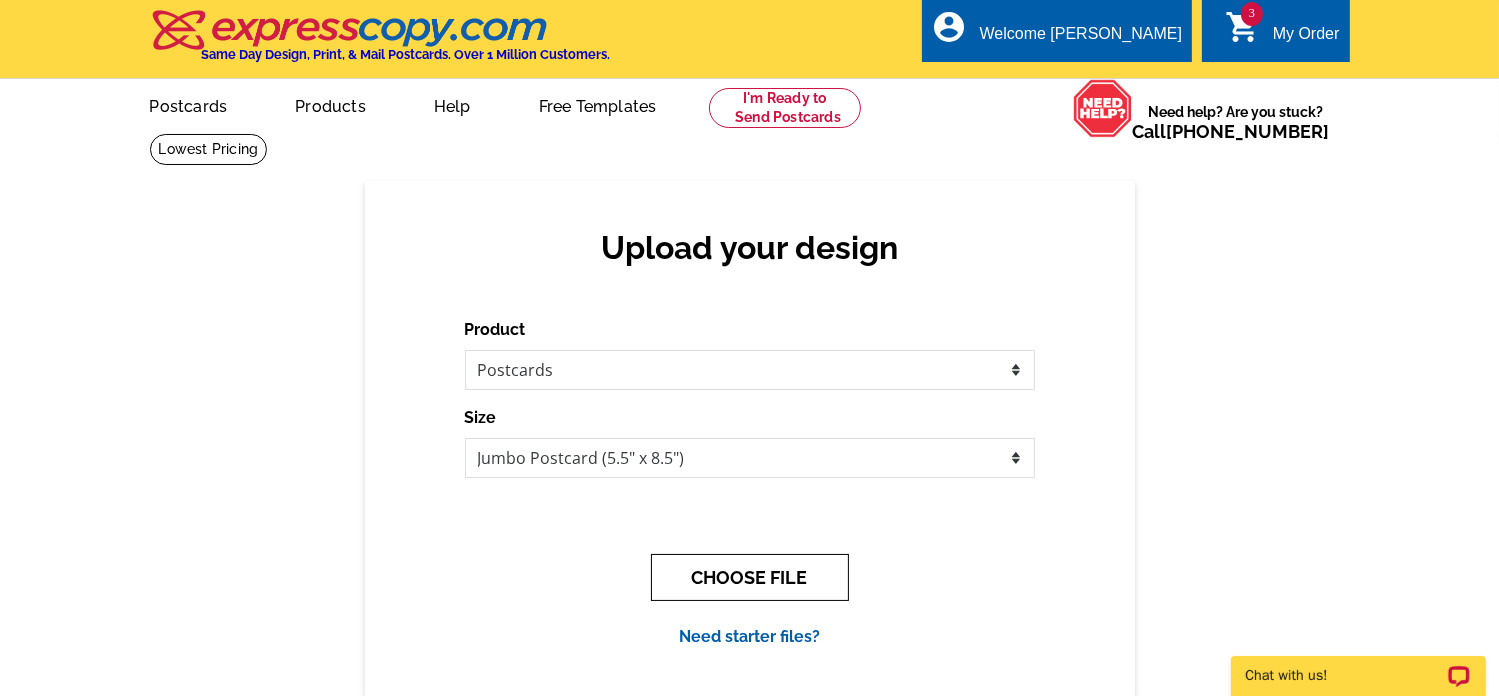 click on "CHOOSE FILE" at bounding box center (750, 577) 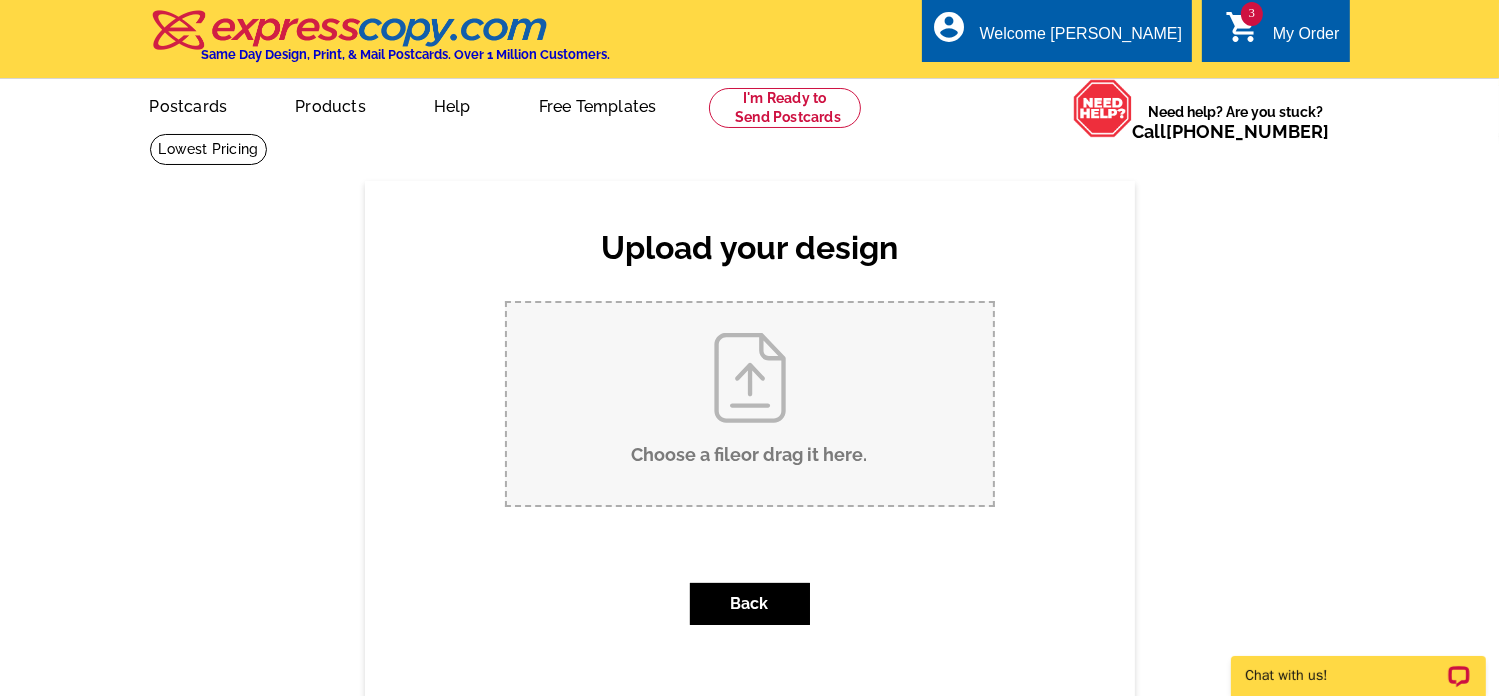 click on "Choose a file  or drag it here ." at bounding box center [750, 404] 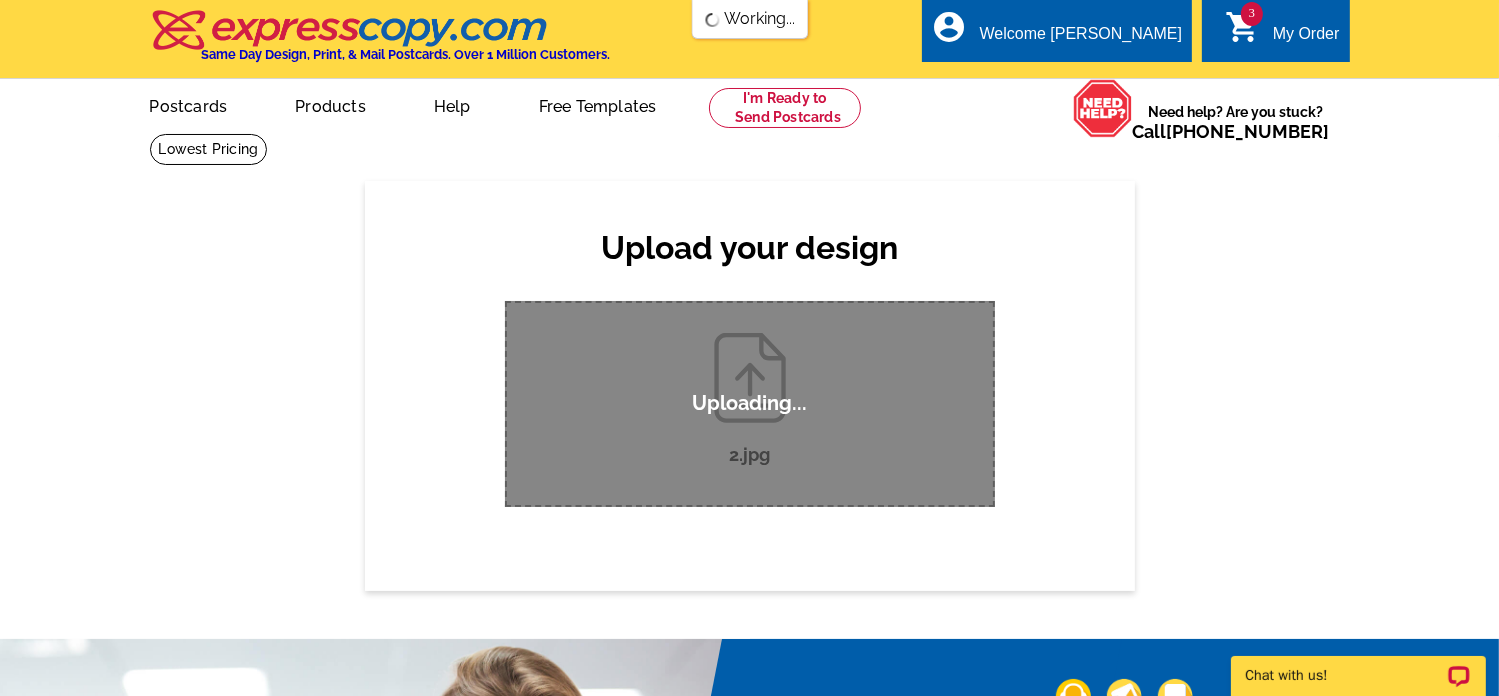 scroll, scrollTop: 0, scrollLeft: 0, axis: both 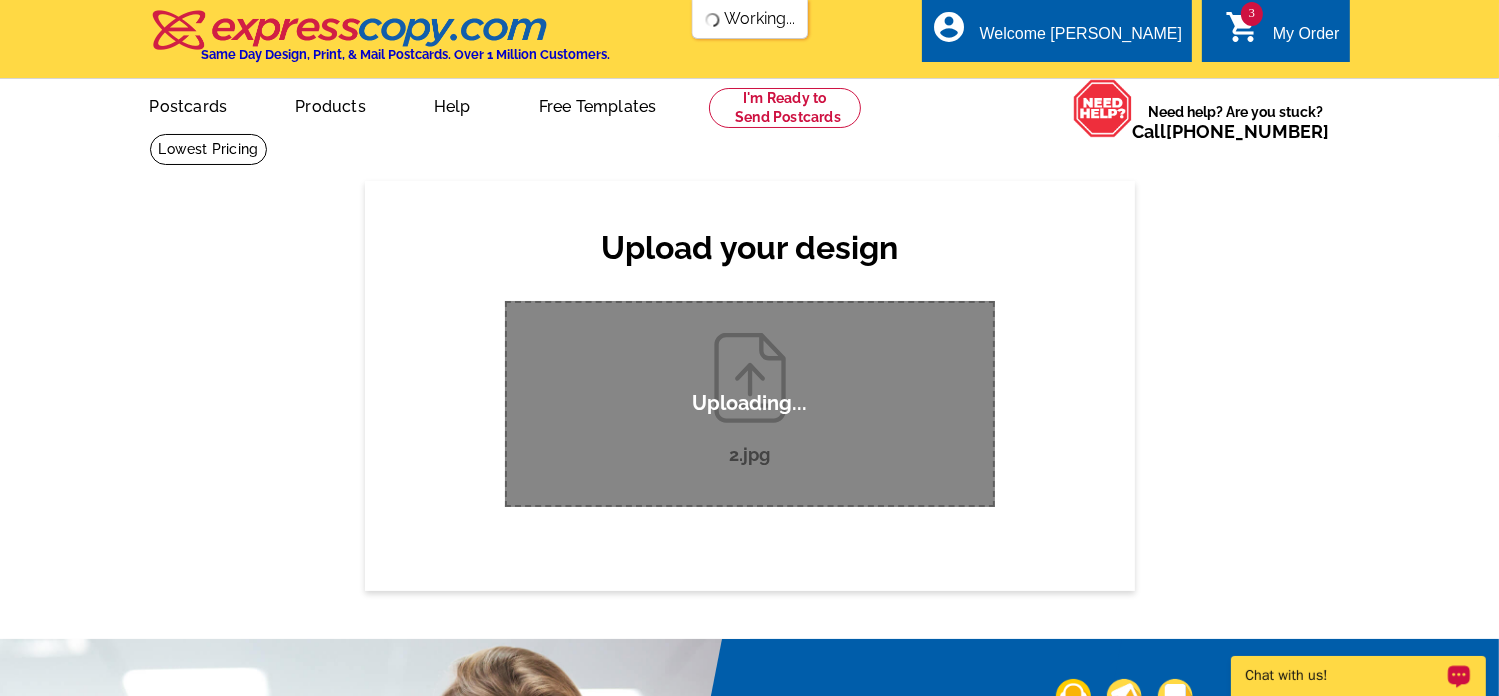 type 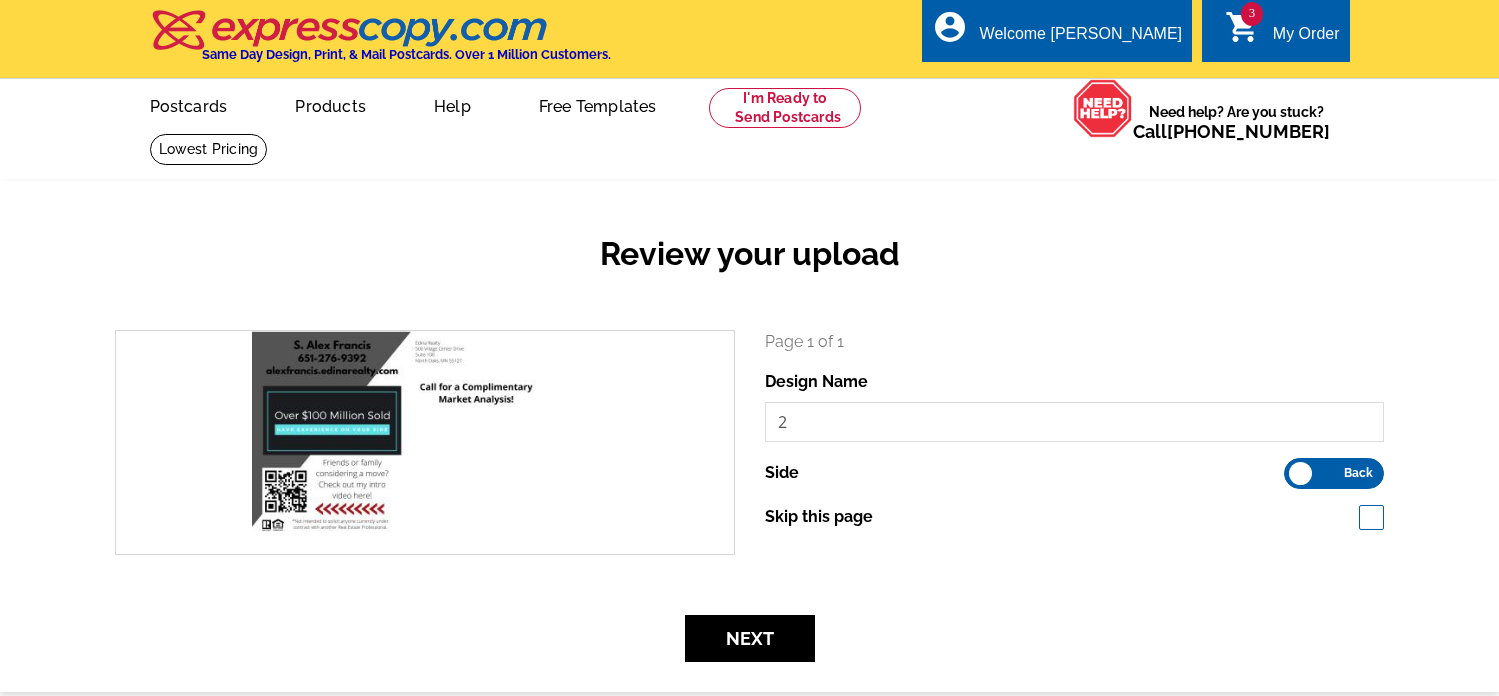 scroll, scrollTop: 0, scrollLeft: 0, axis: both 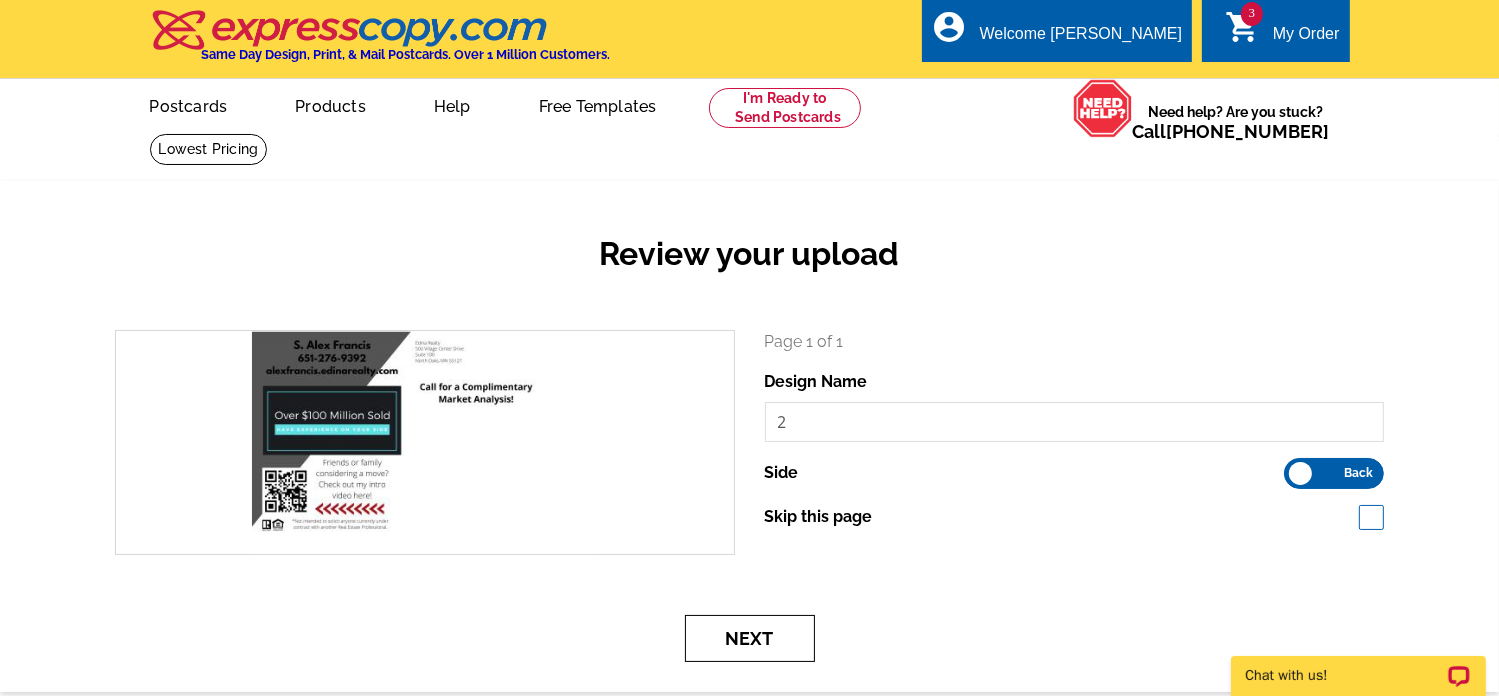 click on "Next" at bounding box center [750, 638] 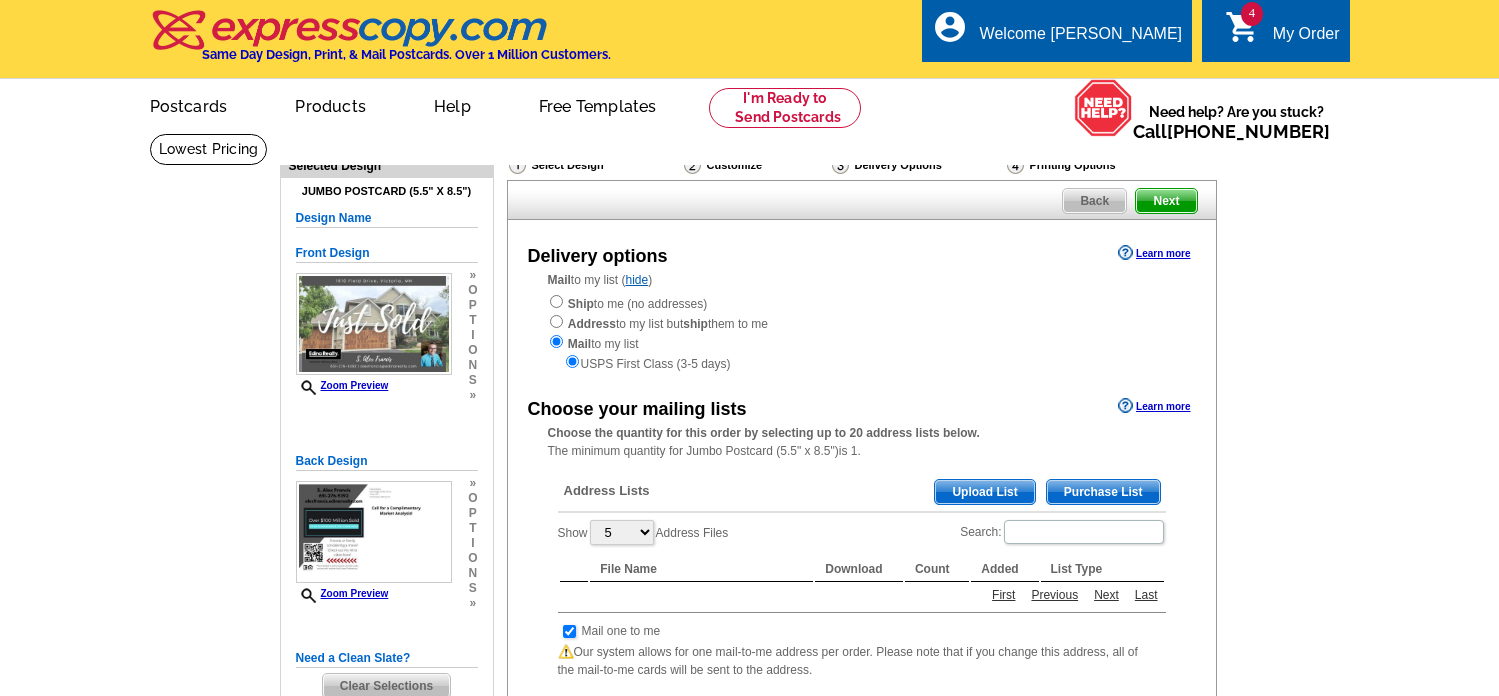 scroll, scrollTop: 0, scrollLeft: 0, axis: both 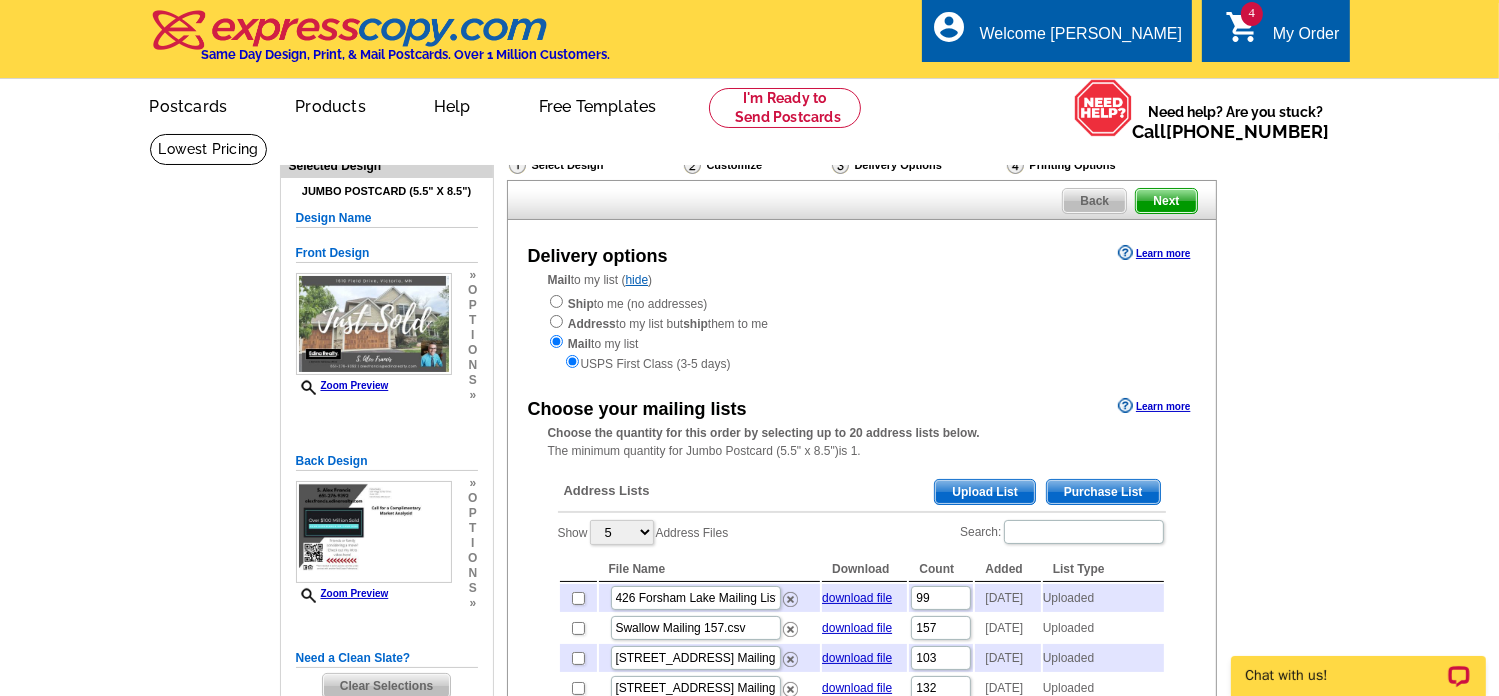 click on "Upload List" at bounding box center (984, 492) 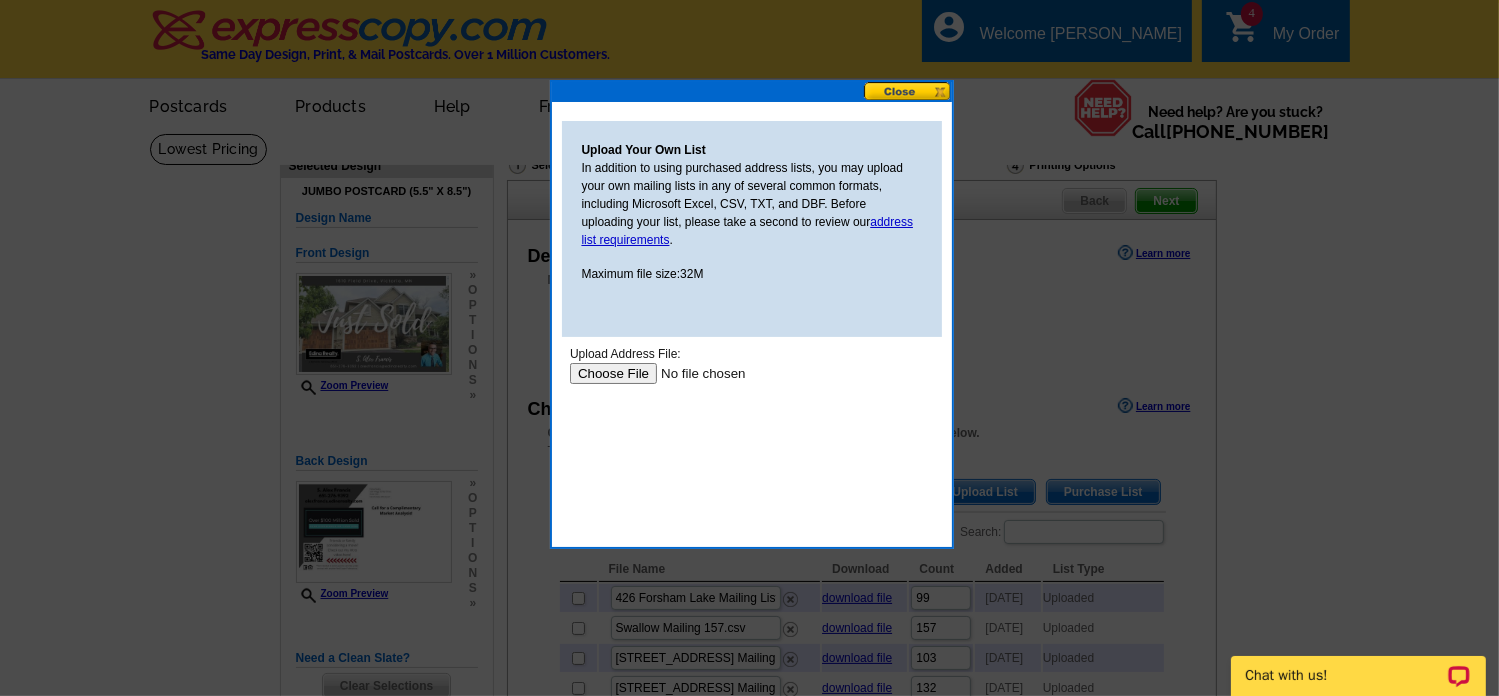 scroll, scrollTop: 0, scrollLeft: 0, axis: both 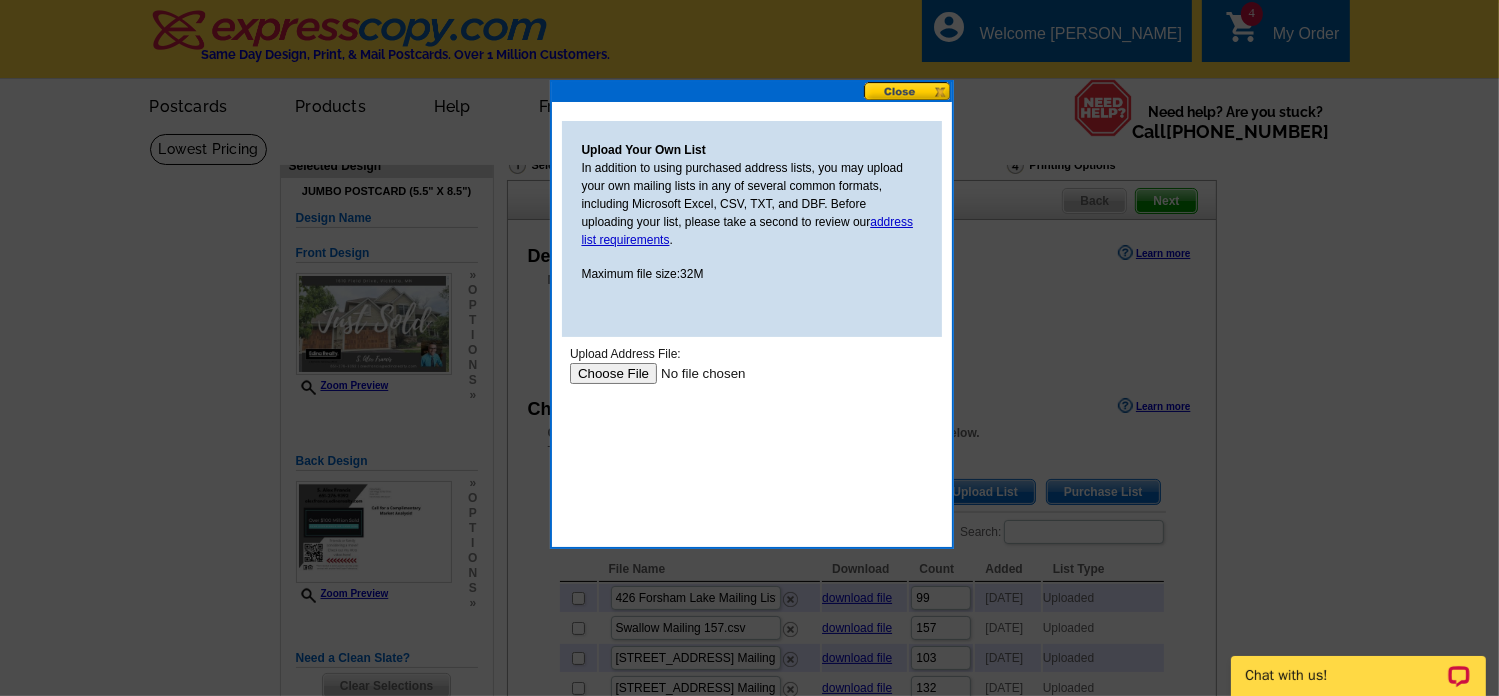 click at bounding box center [695, 372] 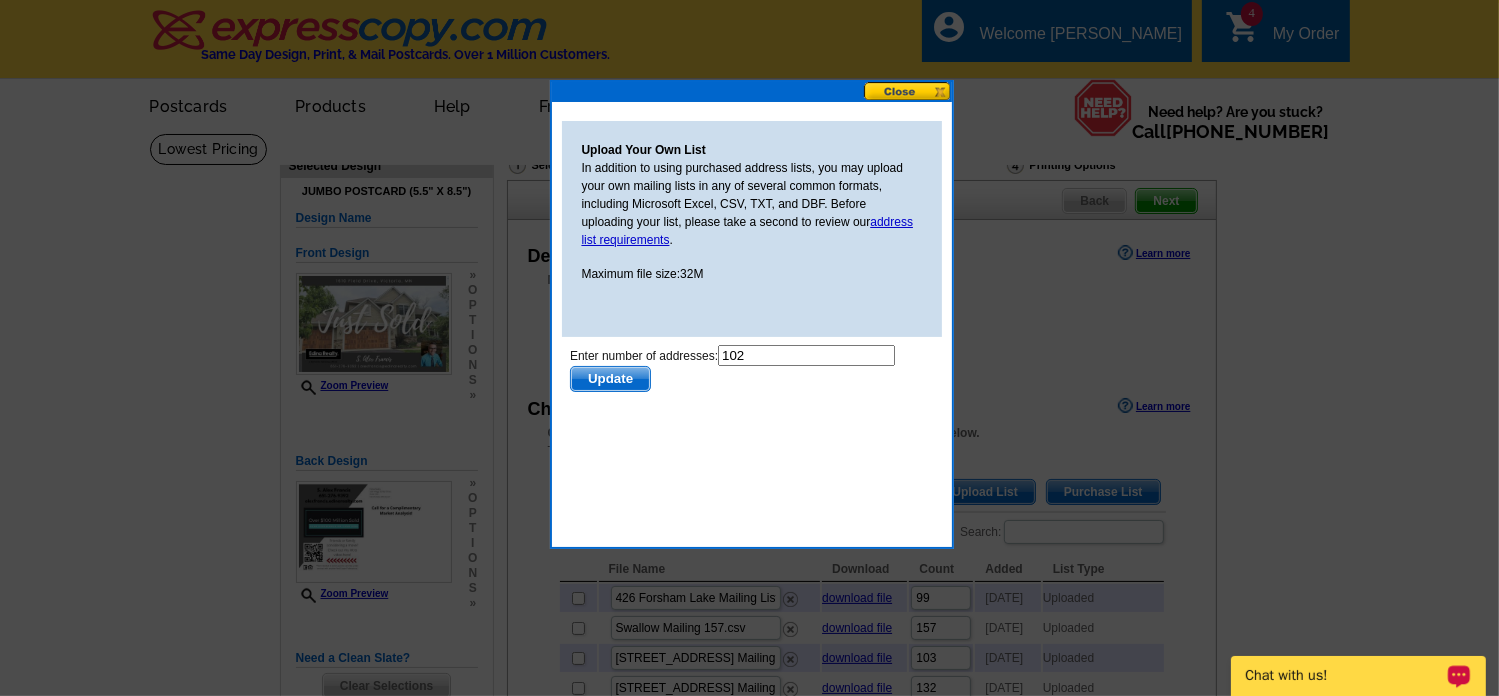 scroll, scrollTop: 0, scrollLeft: 0, axis: both 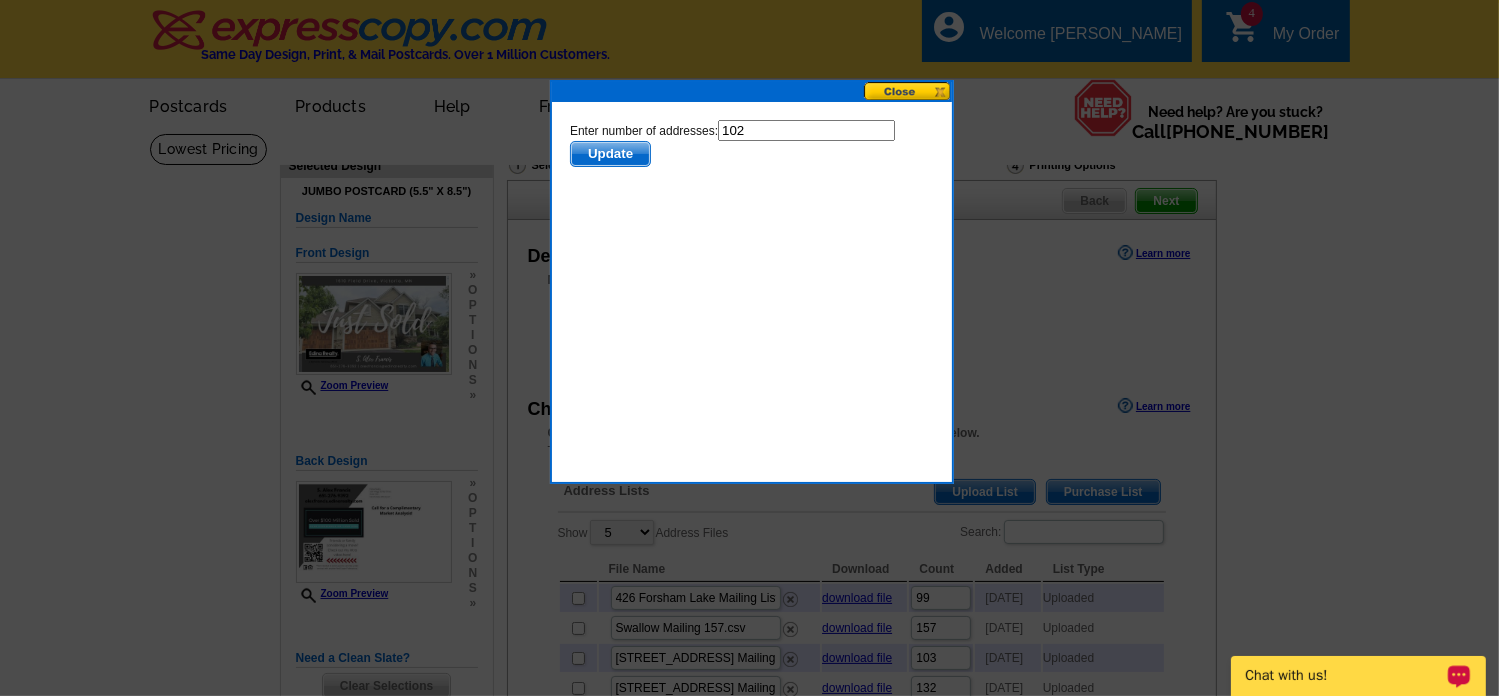 click on "Update" at bounding box center [609, 153] 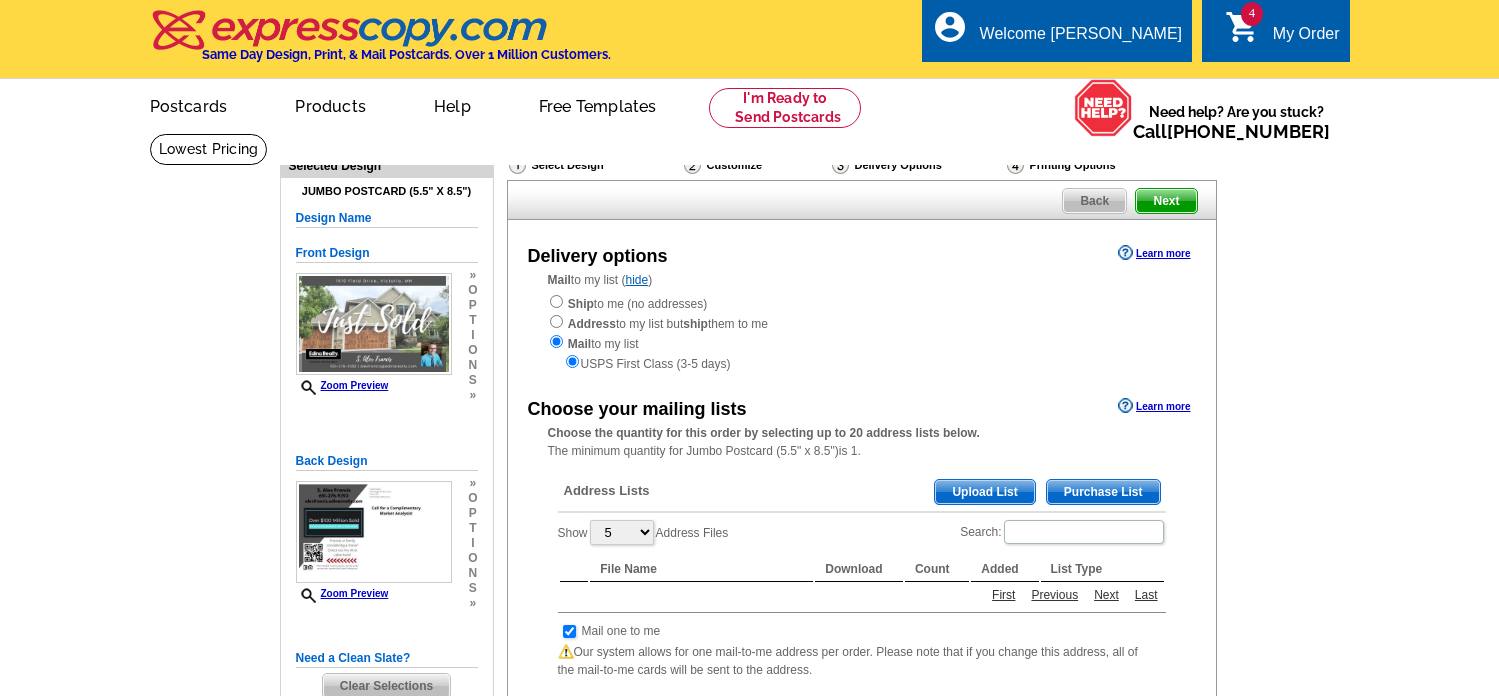 scroll, scrollTop: 0, scrollLeft: 0, axis: both 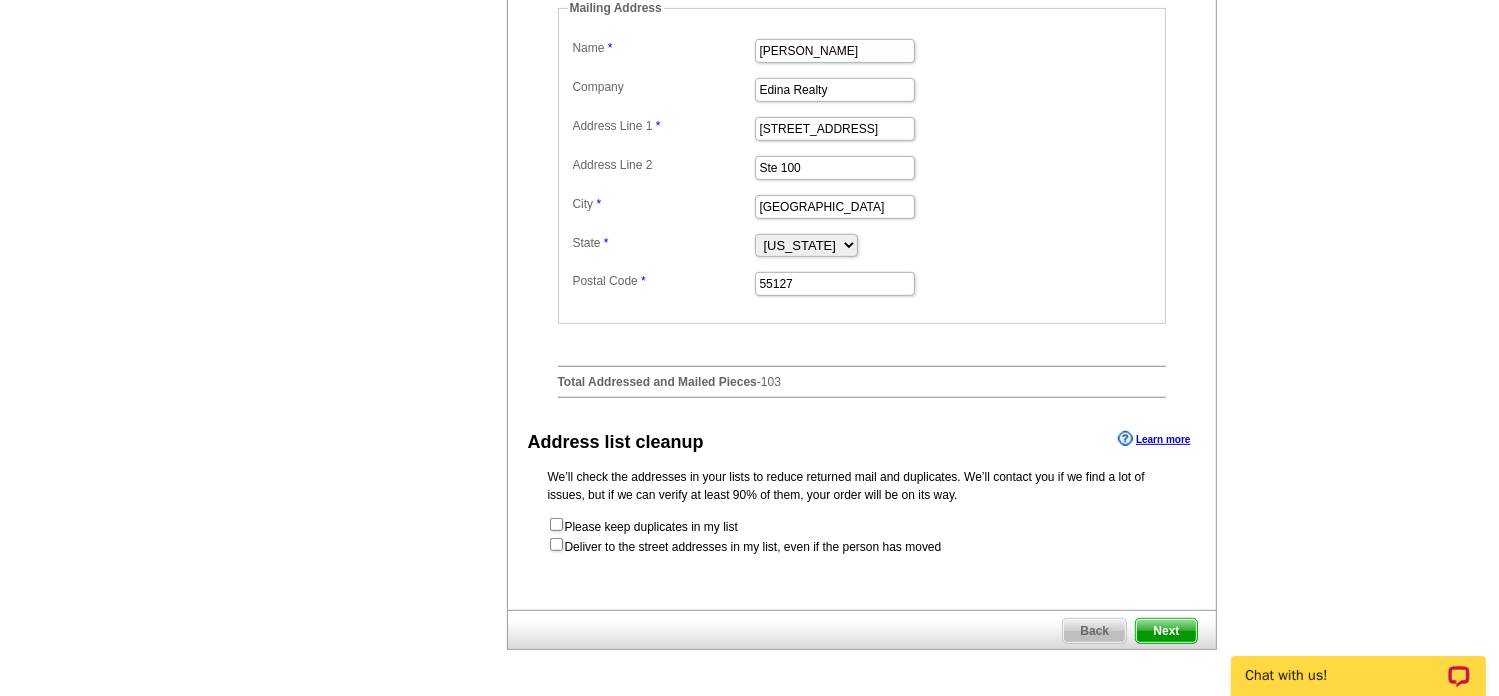 click on "Next" at bounding box center (1166, 631) 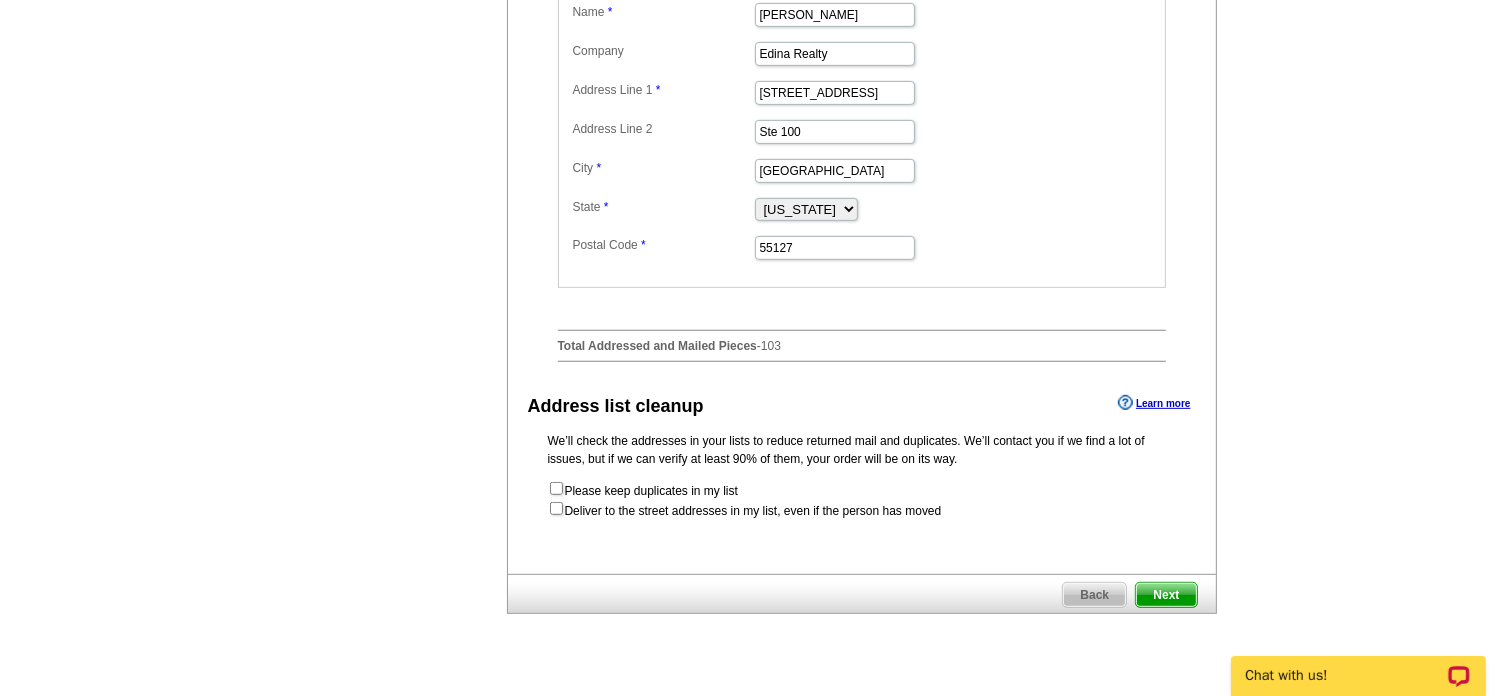 scroll, scrollTop: 0, scrollLeft: 0, axis: both 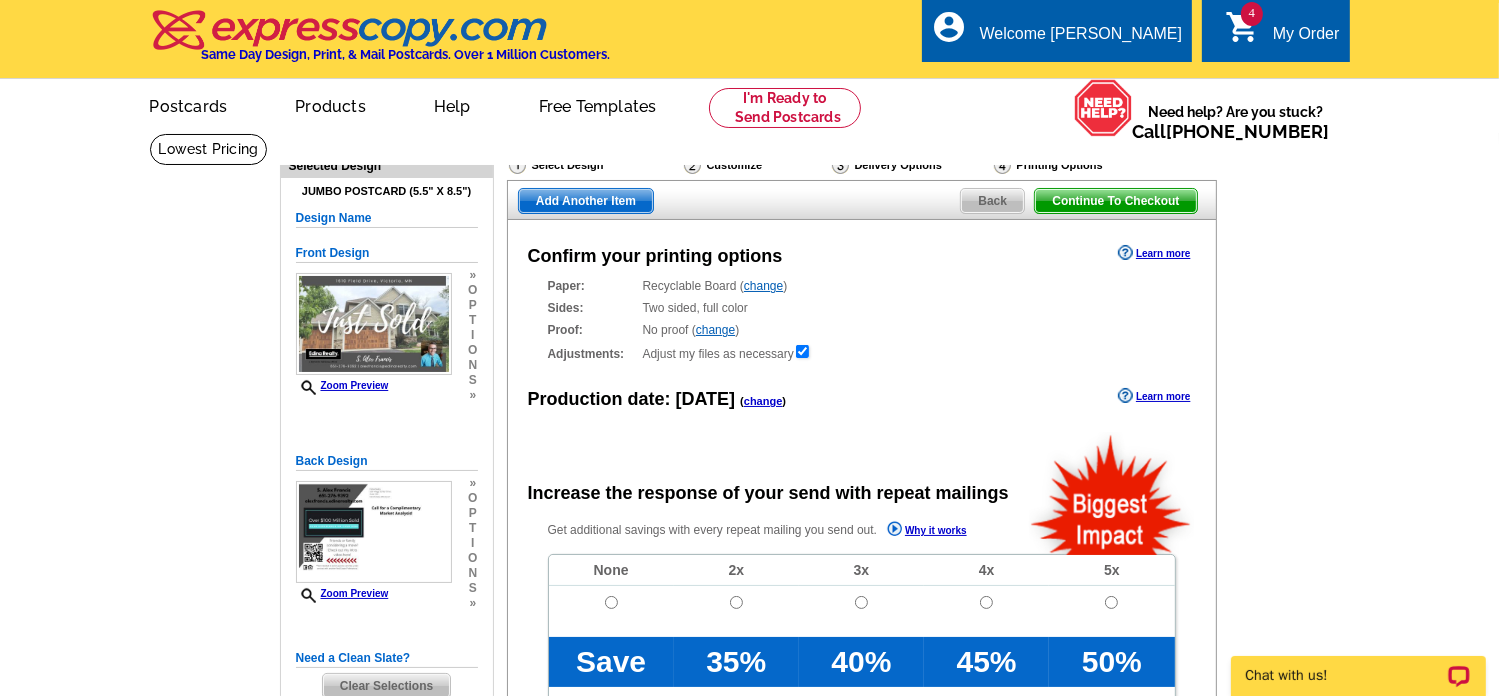 radio on "false" 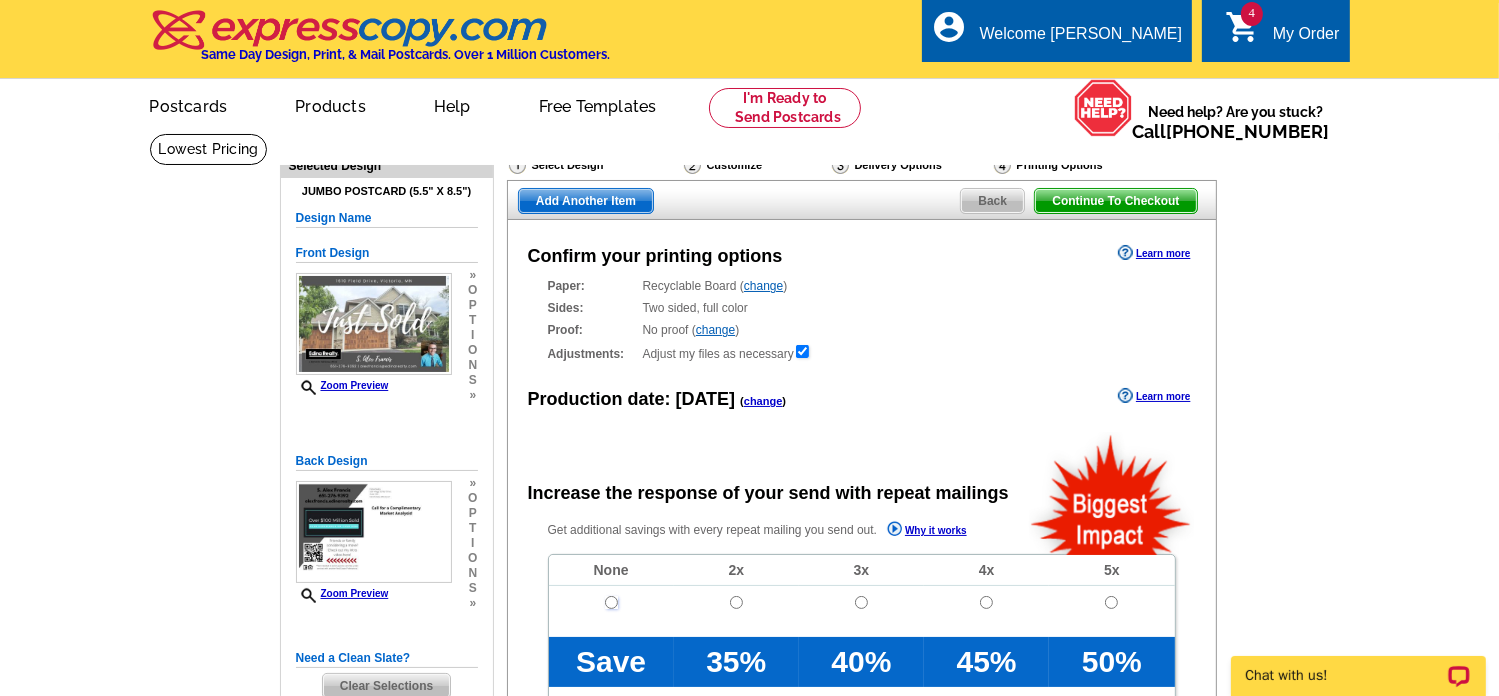 click at bounding box center (611, 602) 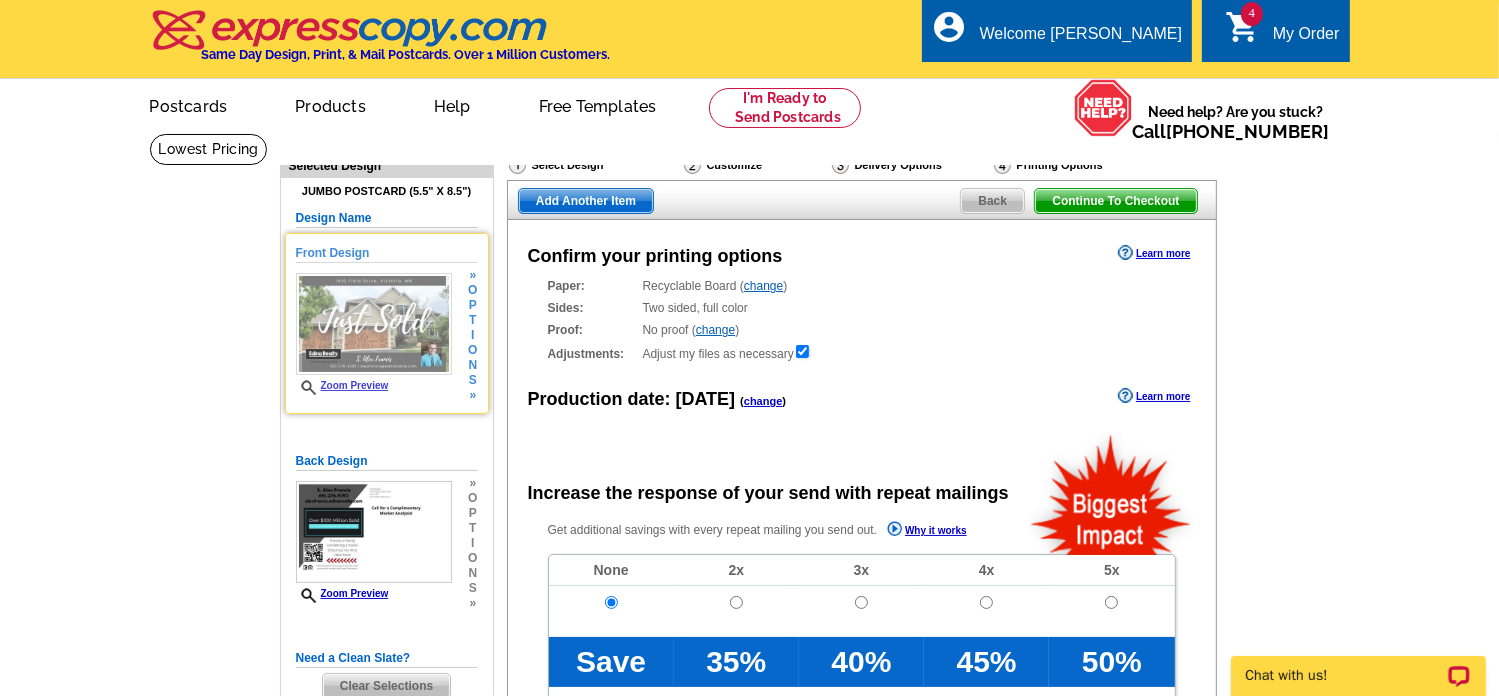 click on "Zoom Preview" at bounding box center (342, 385) 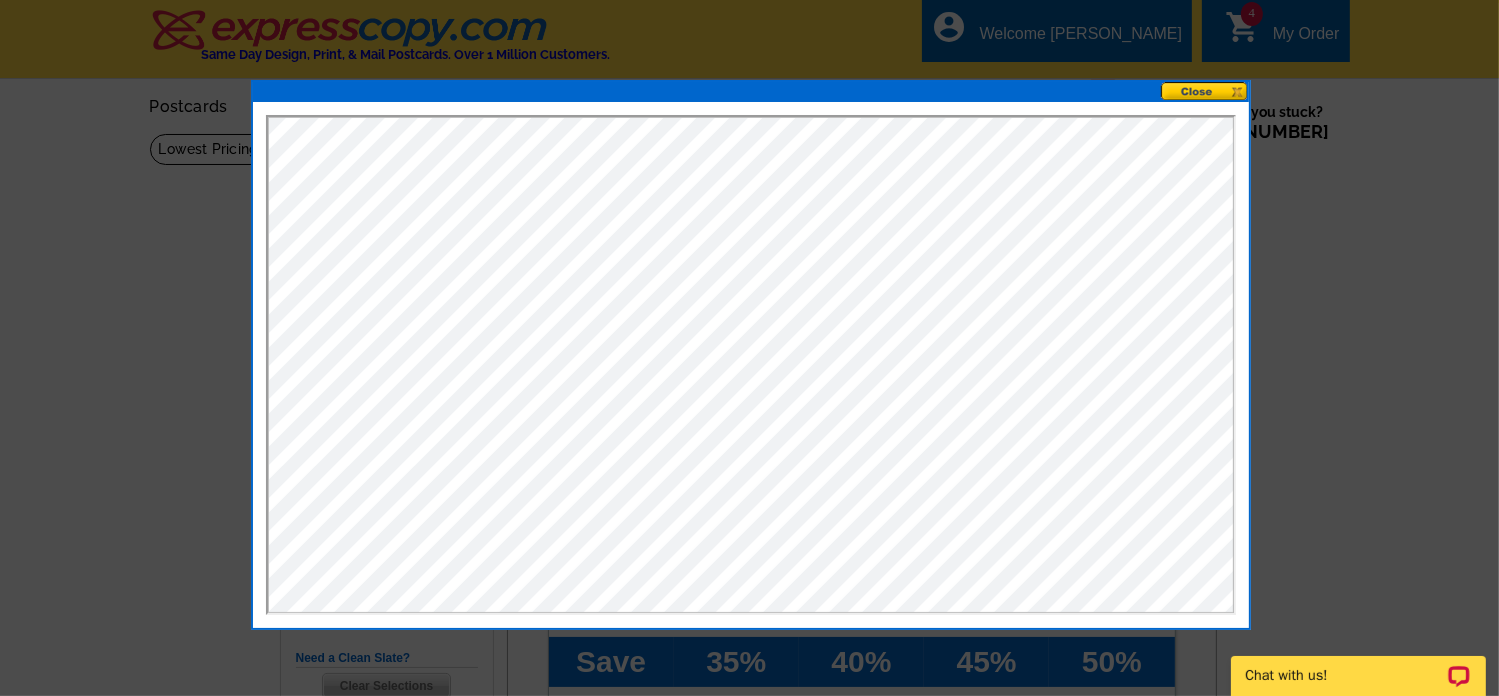 scroll, scrollTop: 0, scrollLeft: 0, axis: both 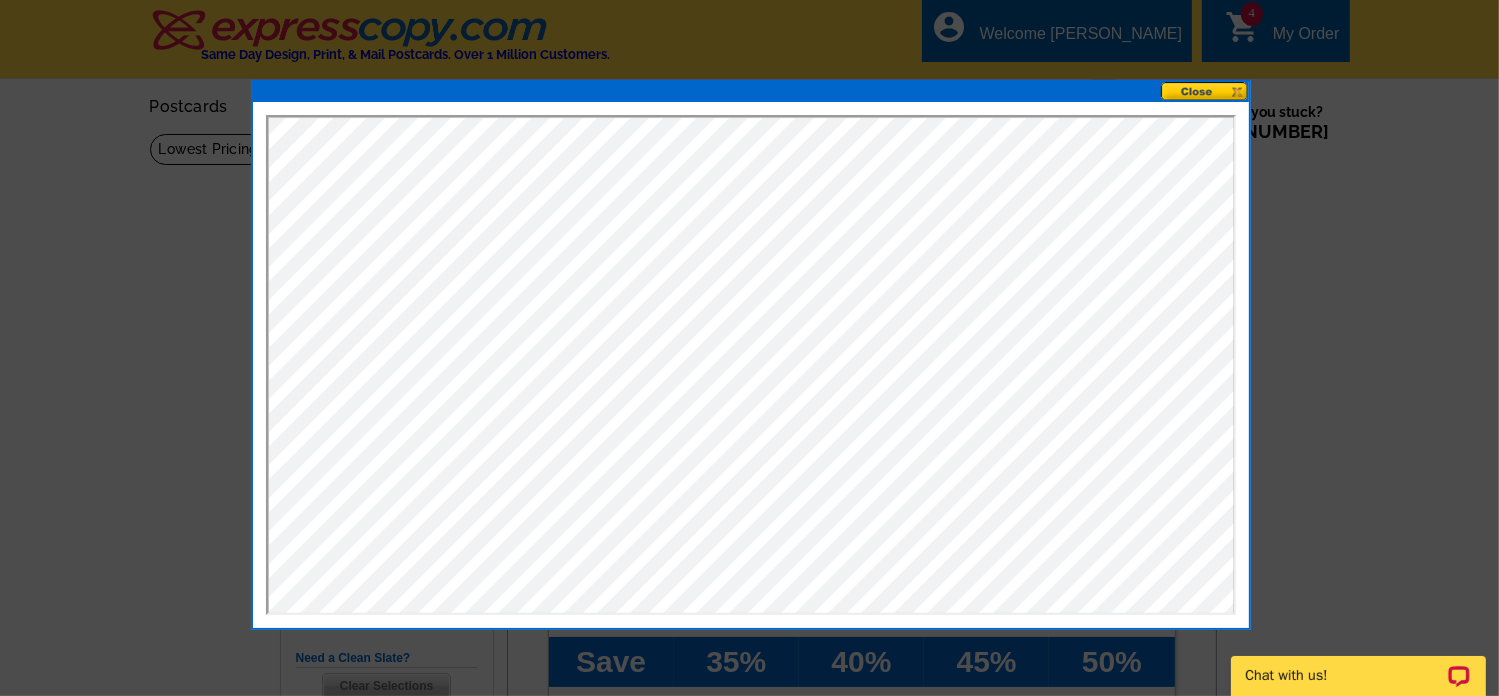click at bounding box center (1205, 91) 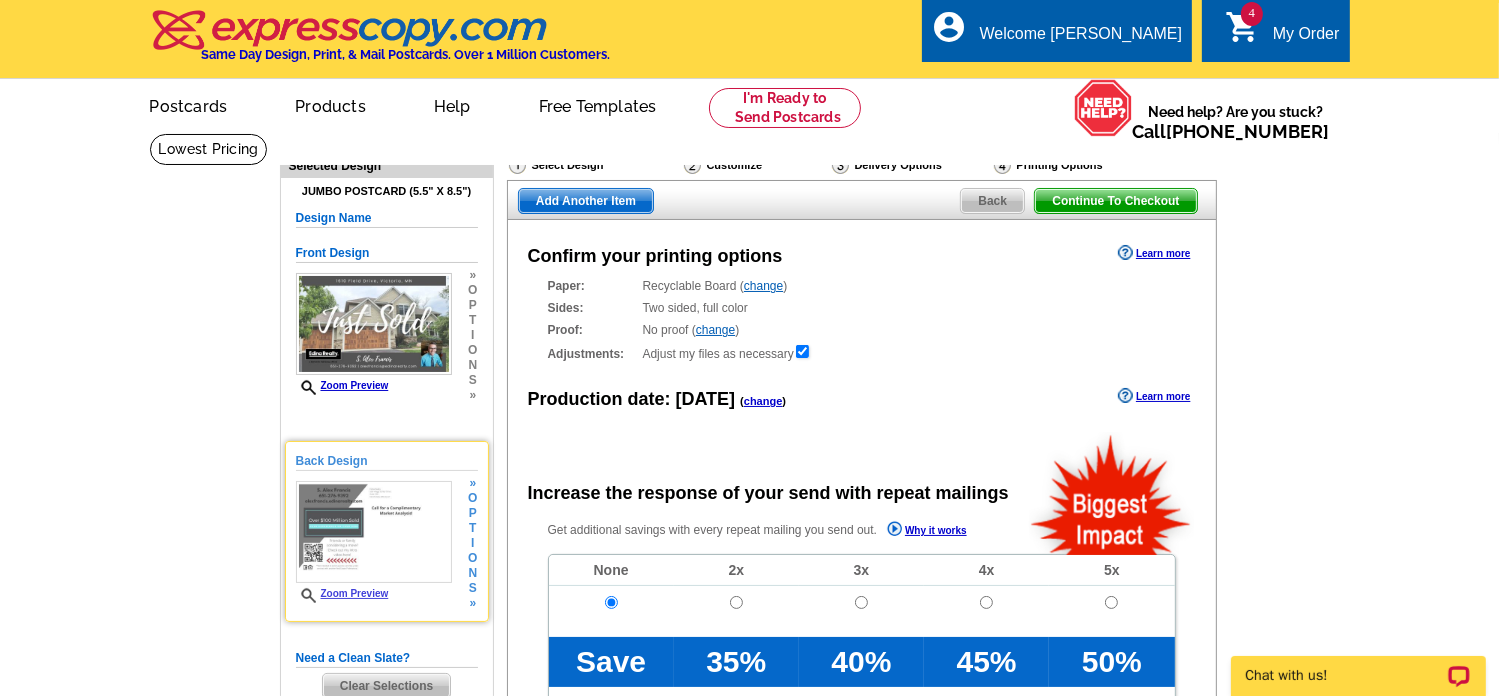 click at bounding box center (374, 532) 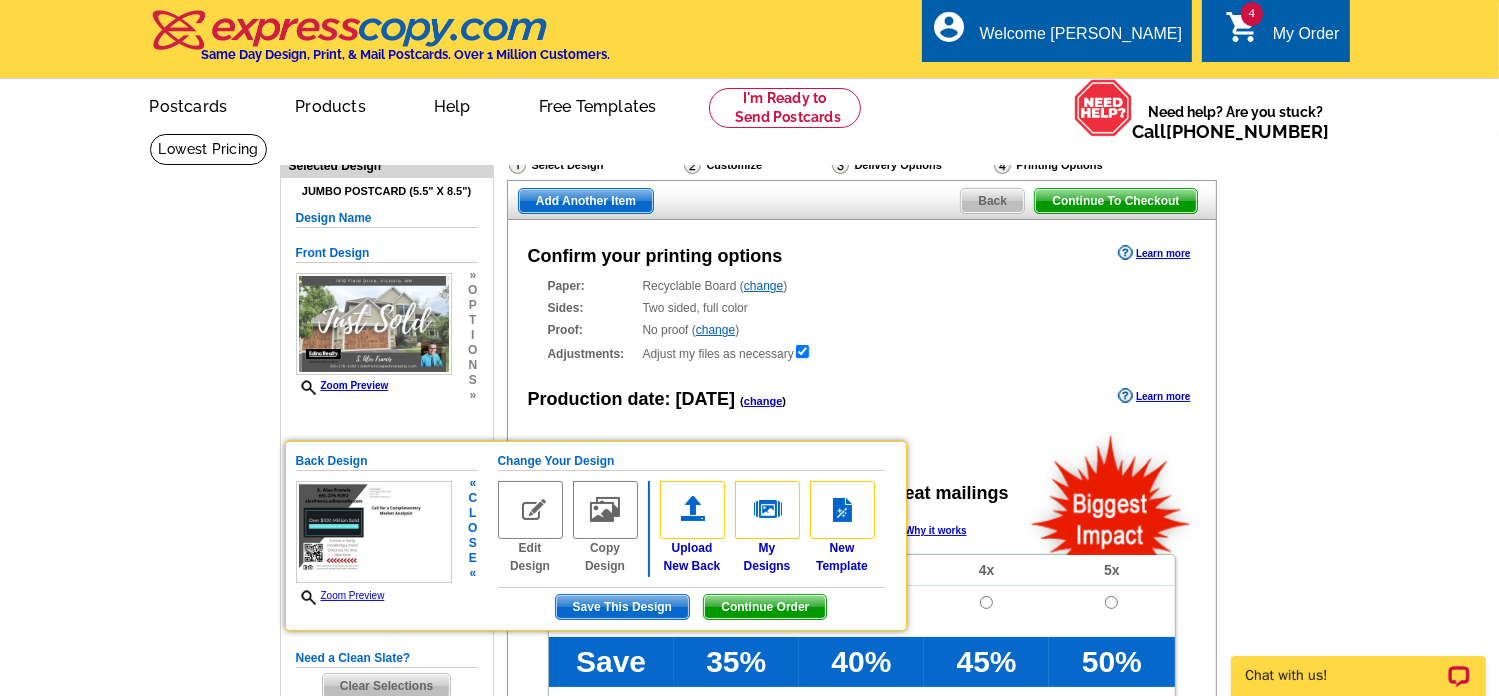 click on "Zoom Preview" at bounding box center [340, 595] 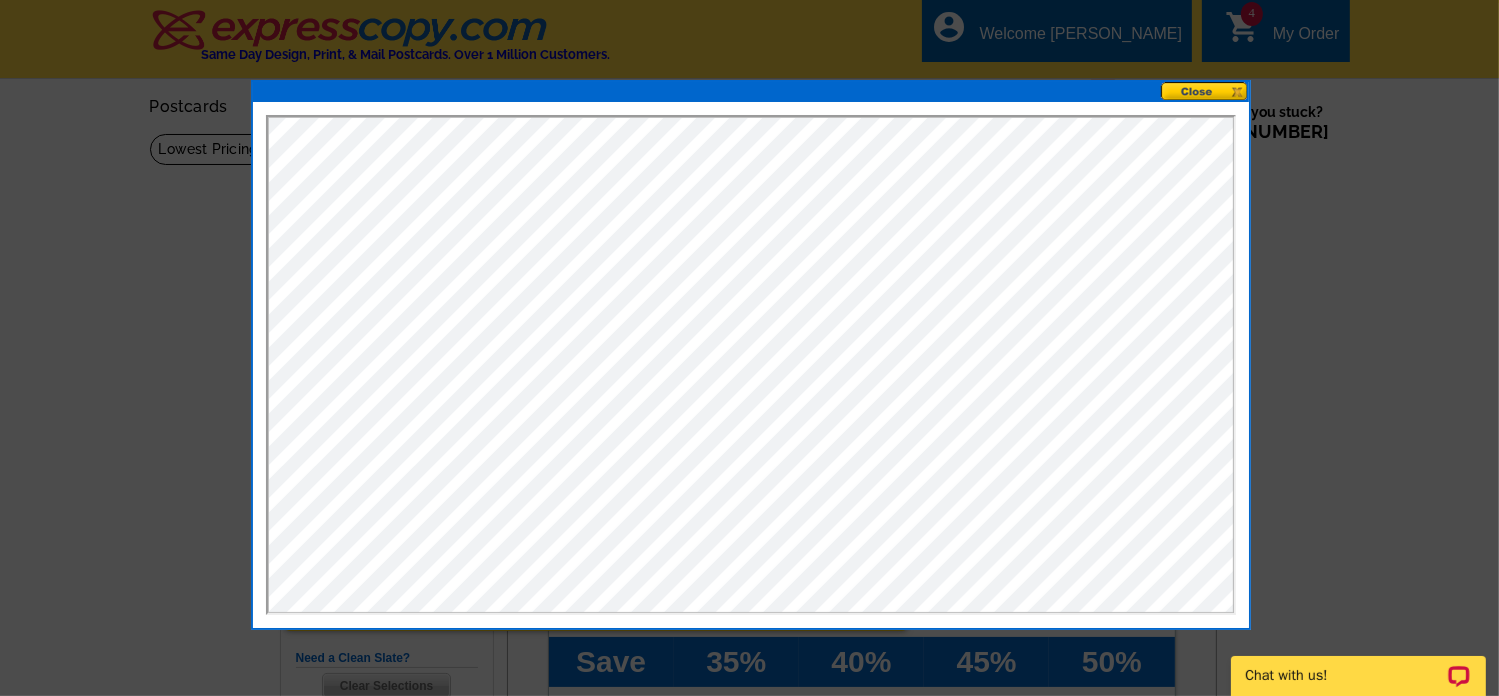 scroll, scrollTop: 0, scrollLeft: 0, axis: both 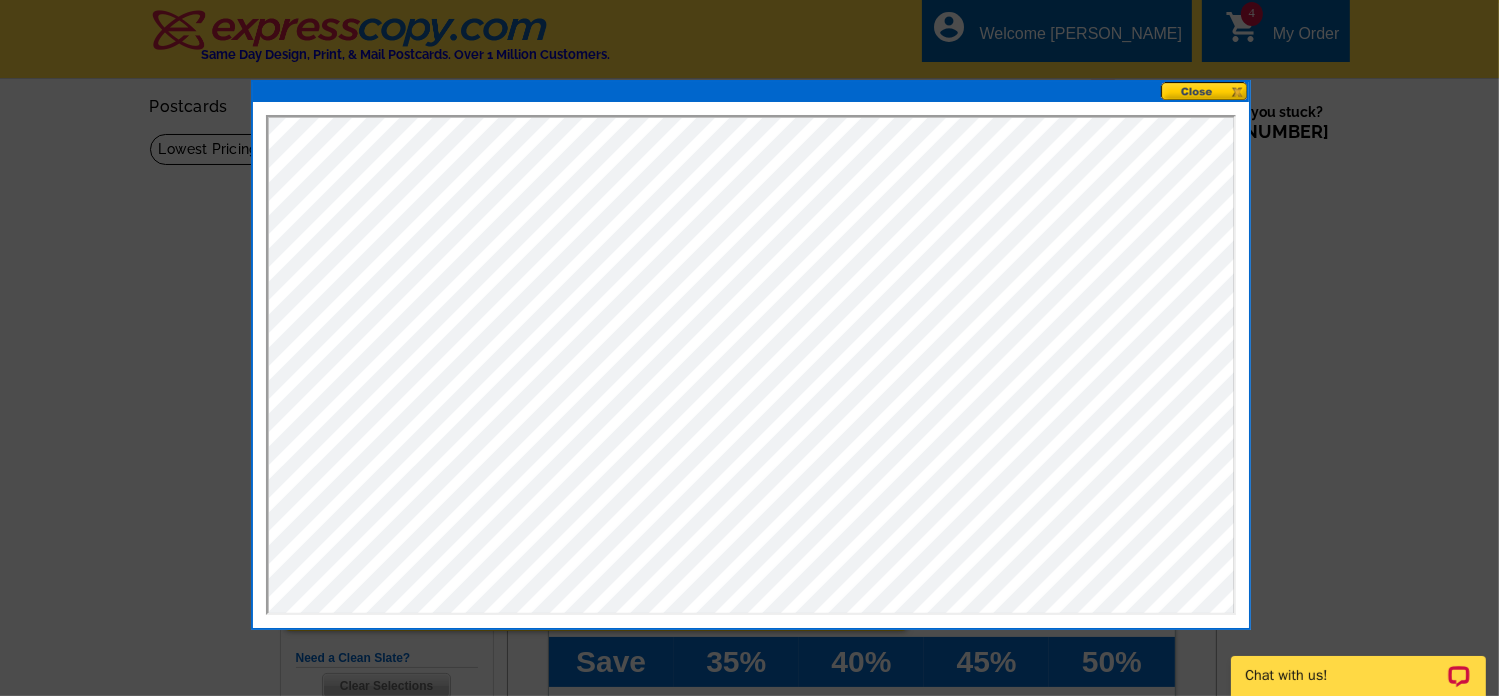 click at bounding box center [1205, 91] 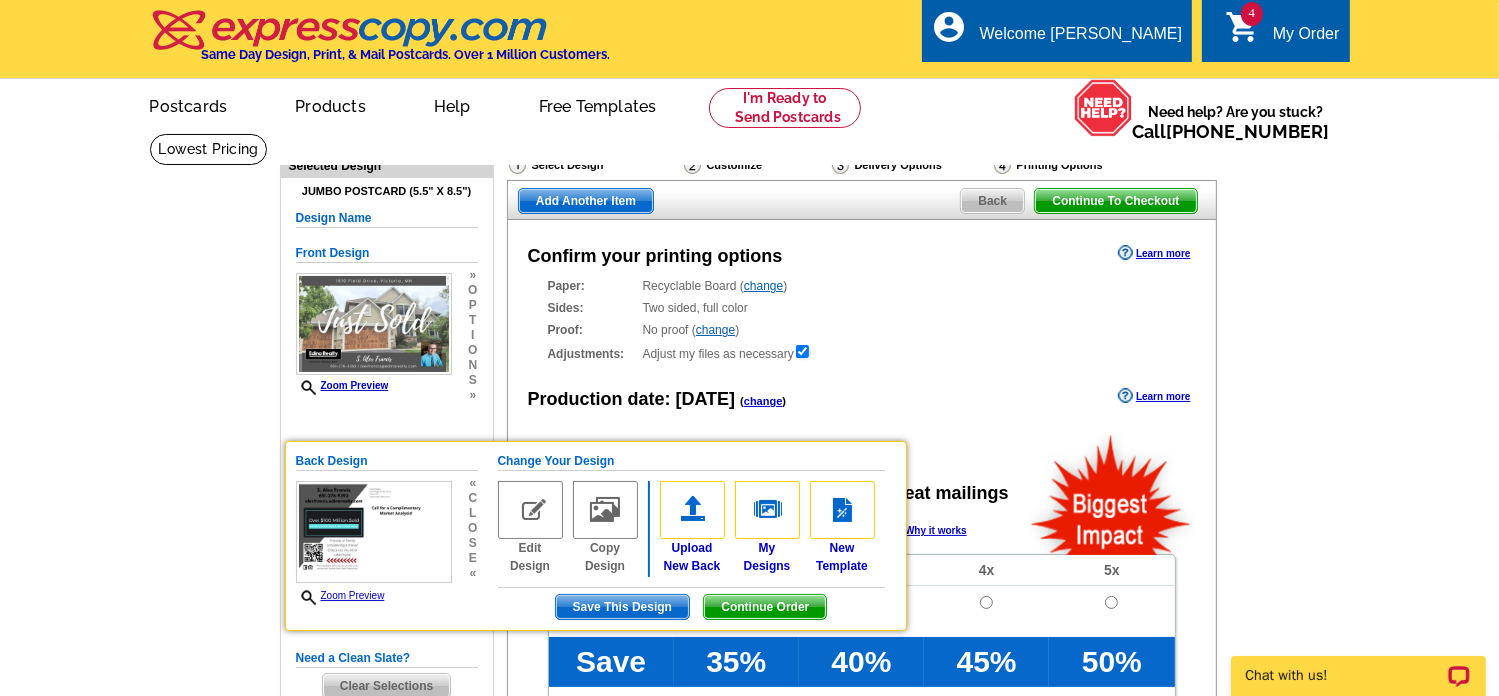 click on "Need Help? call 800-260-5887,  chat  with support, or have our designers make something custom just for you!
Got it, no need for the selection guide next time.
Show Results
Selected Design
Jumbo Postcard (5.5" x 8.5")
Design Name
Front Design
Zoom Preview
»
o
p
t
i
o
n
s
»
« c" at bounding box center (749, 676) 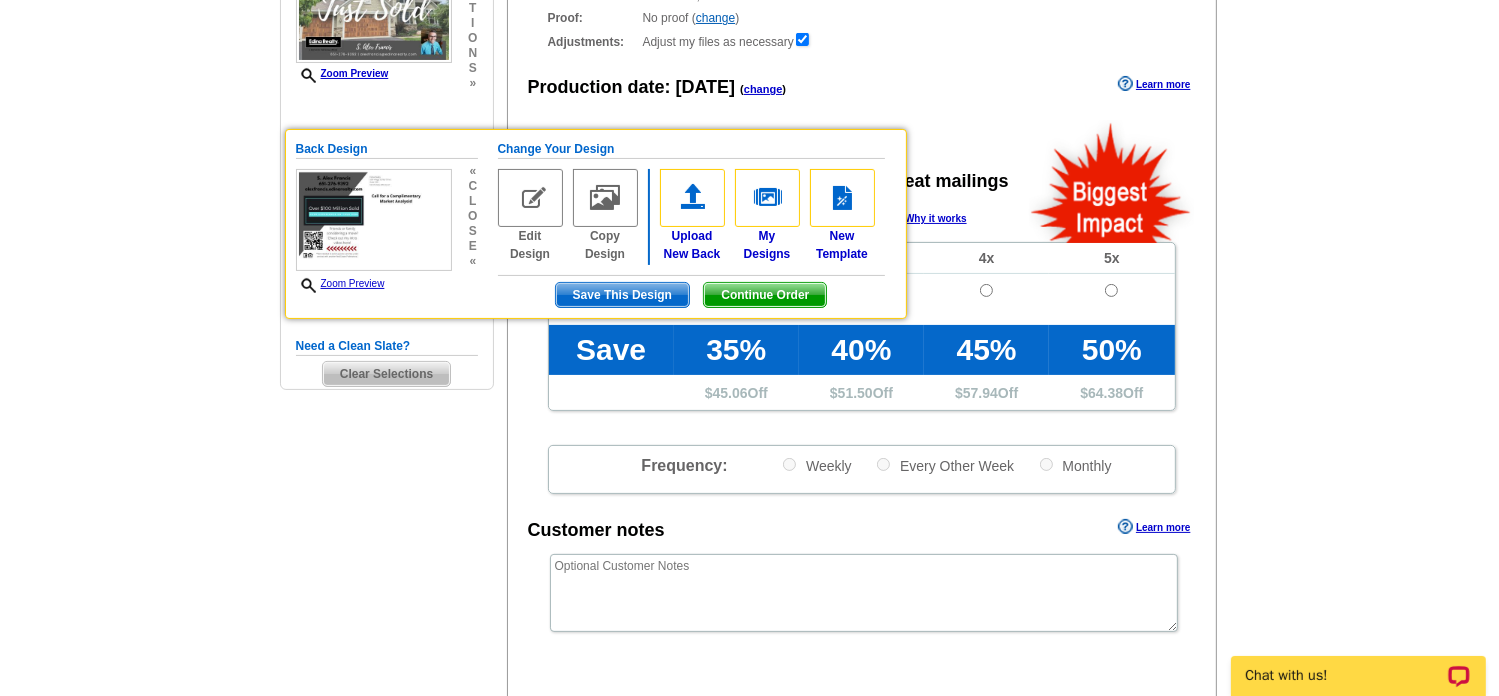 scroll, scrollTop: 322, scrollLeft: 0, axis: vertical 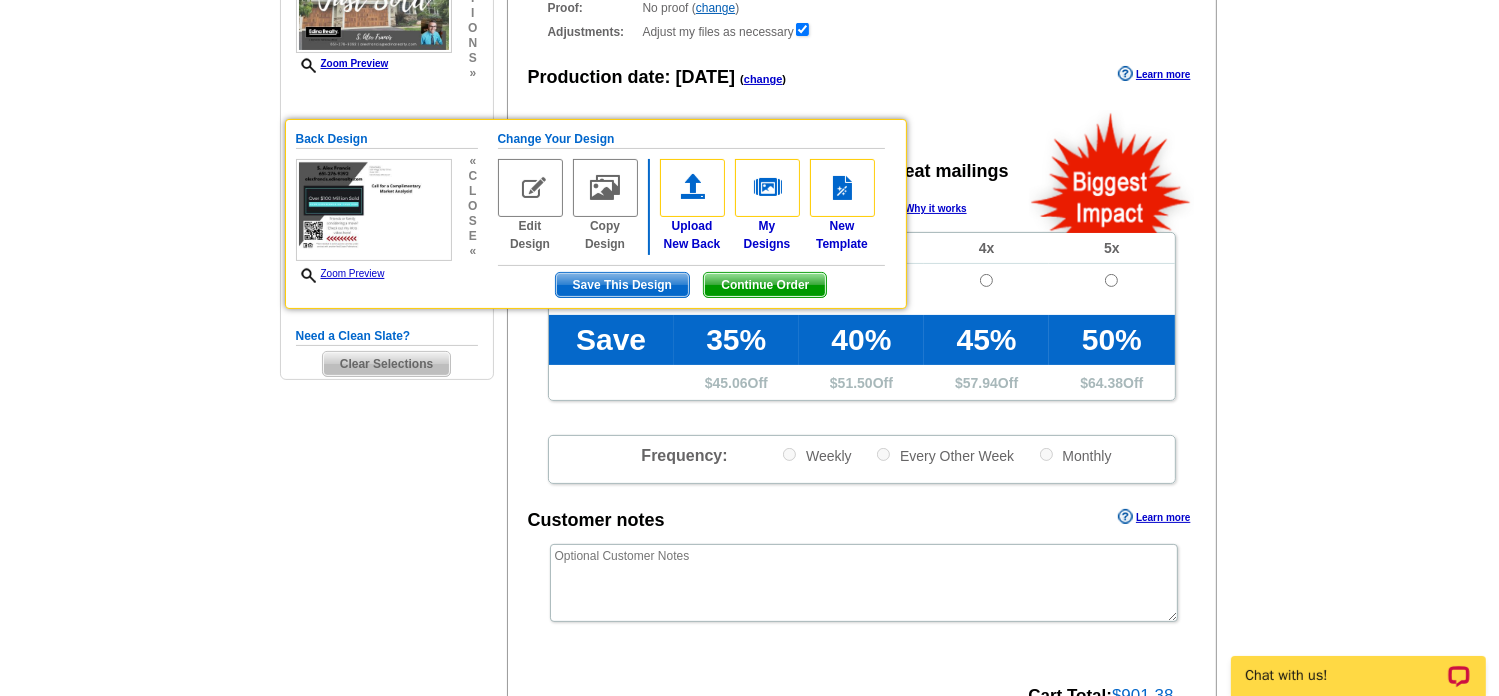 click on "Need Help? call 800-260-5887,  chat  with support, or have our designers make something custom just for you!
Got it, no need for the selection guide next time.
Show Results
Selected Design
Jumbo Postcard (5.5" x 8.5")
Design Name
Front Design
Zoom Preview
»
o
p
t
i
o
n
s
»" at bounding box center [750, 345] 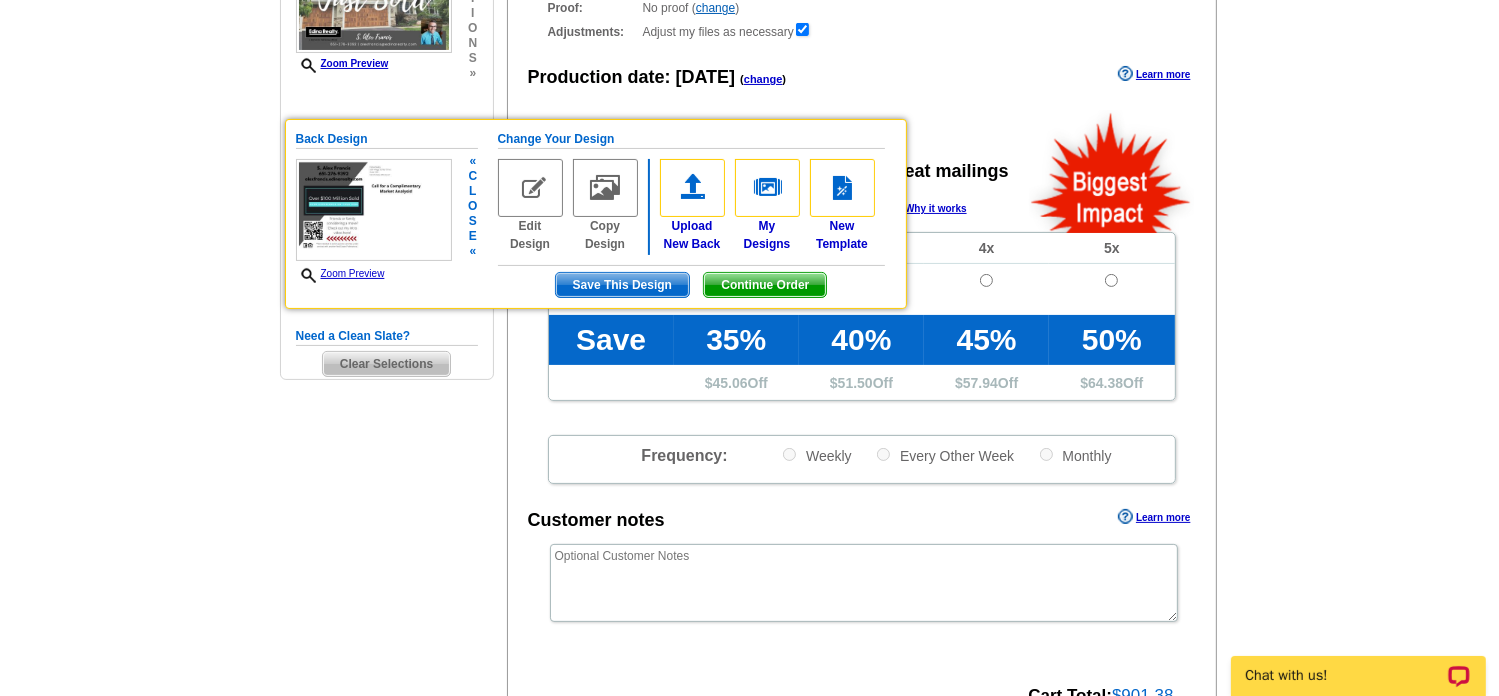 click on "Continue Order" at bounding box center [765, 285] 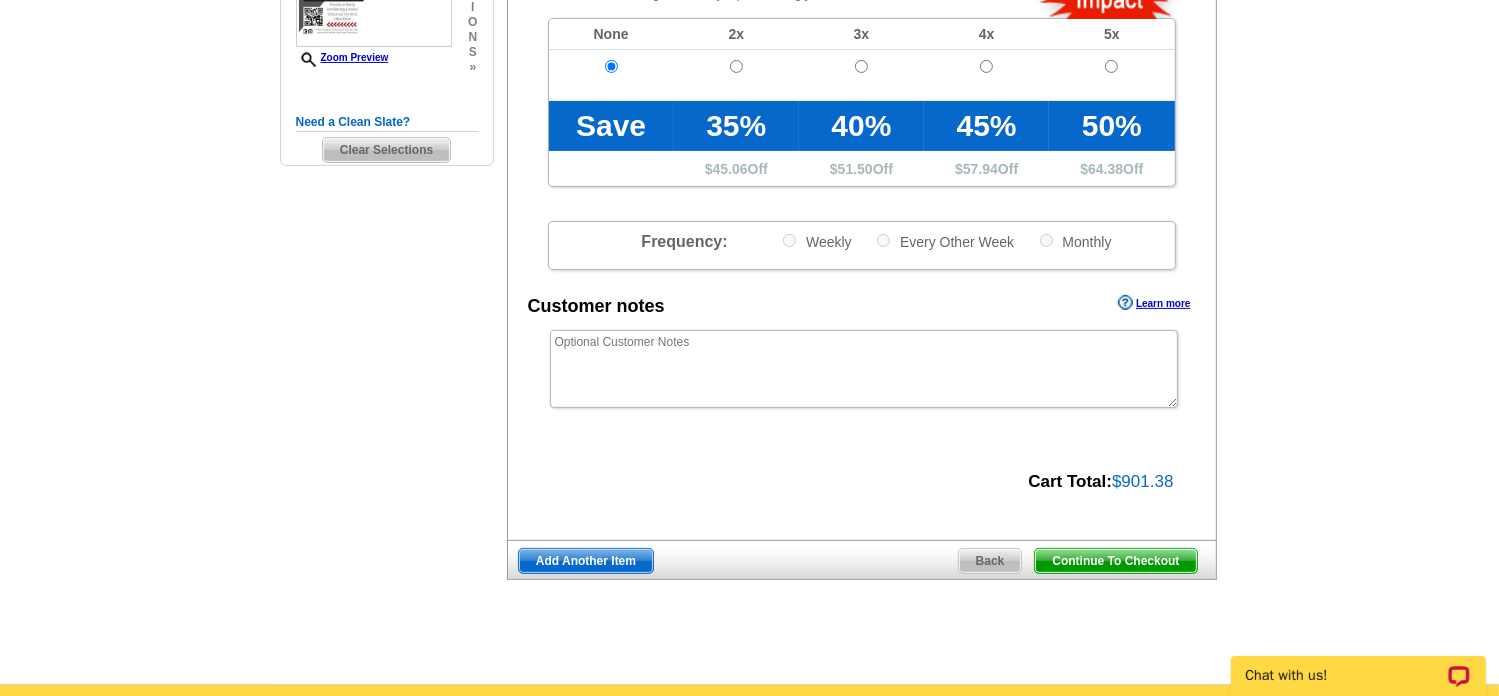 scroll, scrollTop: 556, scrollLeft: 0, axis: vertical 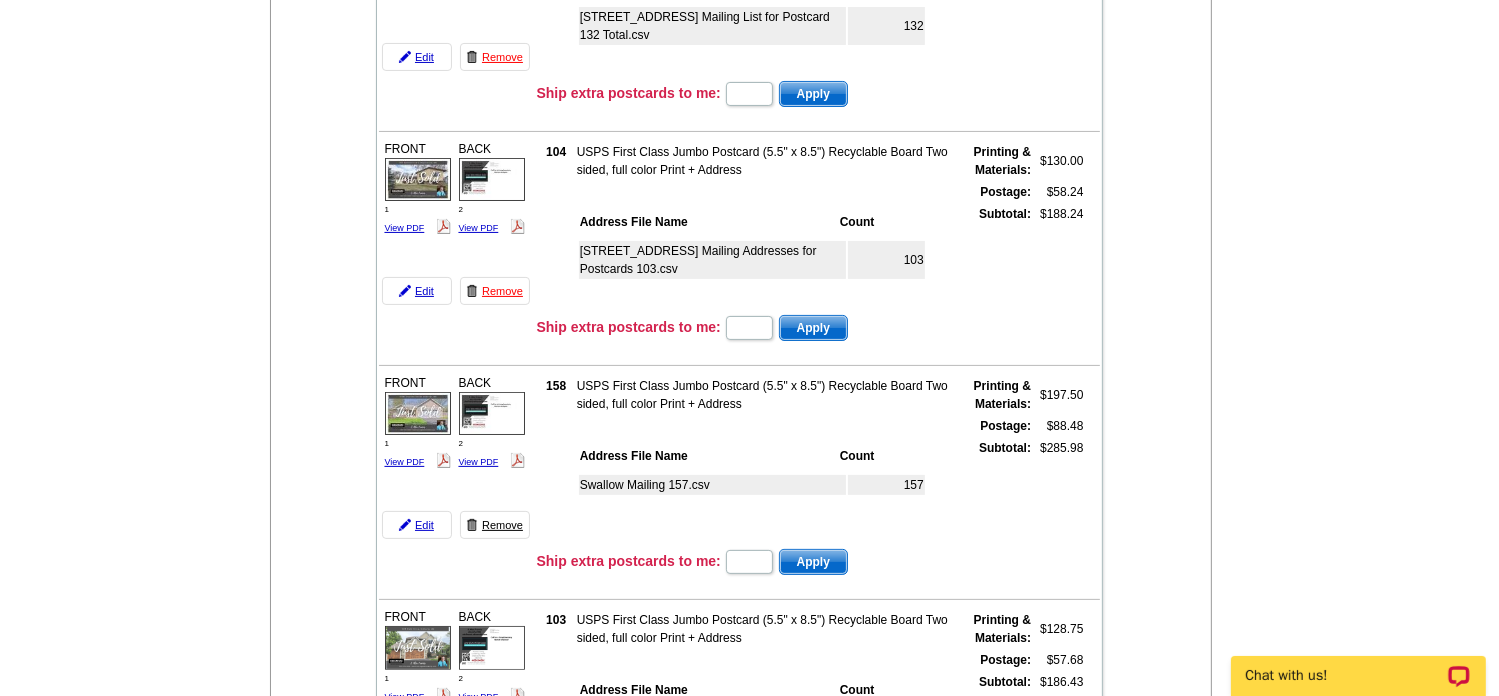 click on "Remove" at bounding box center [495, 525] 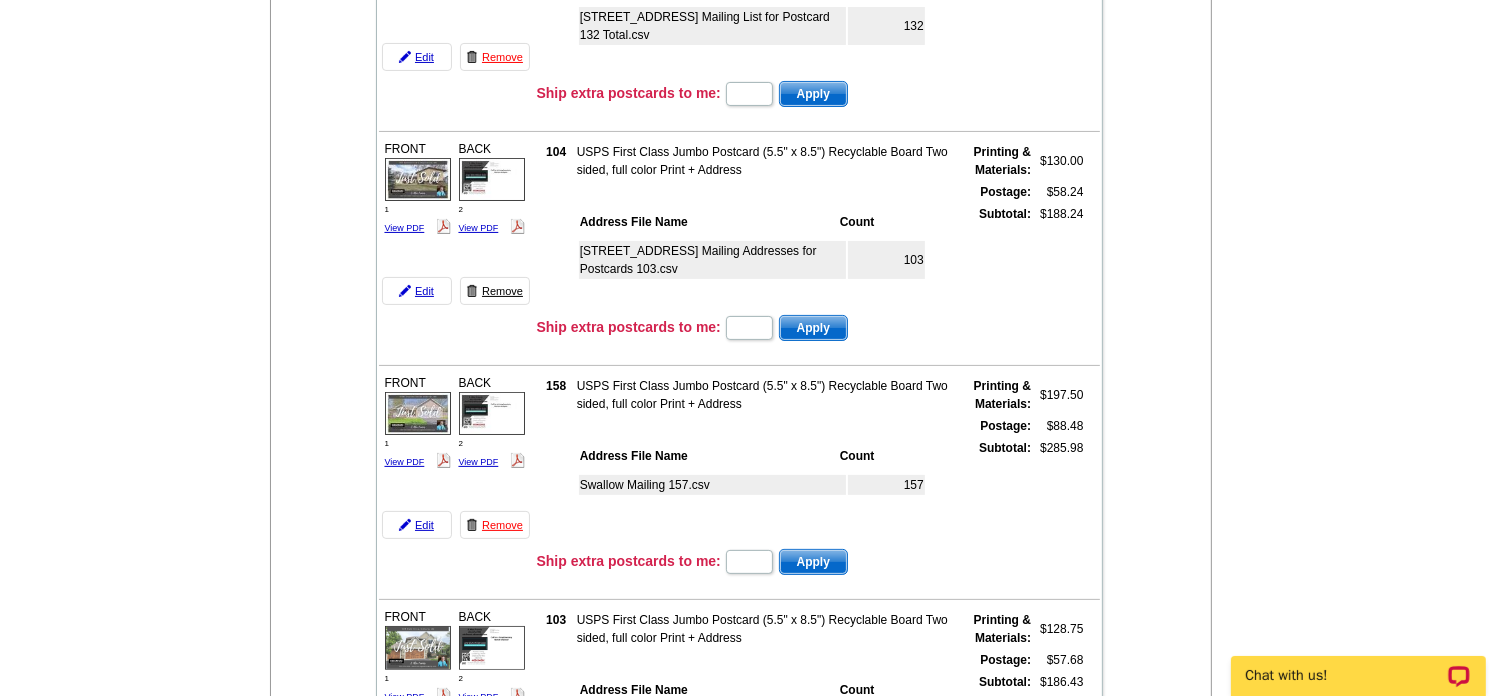 click on "Remove" at bounding box center (495, 291) 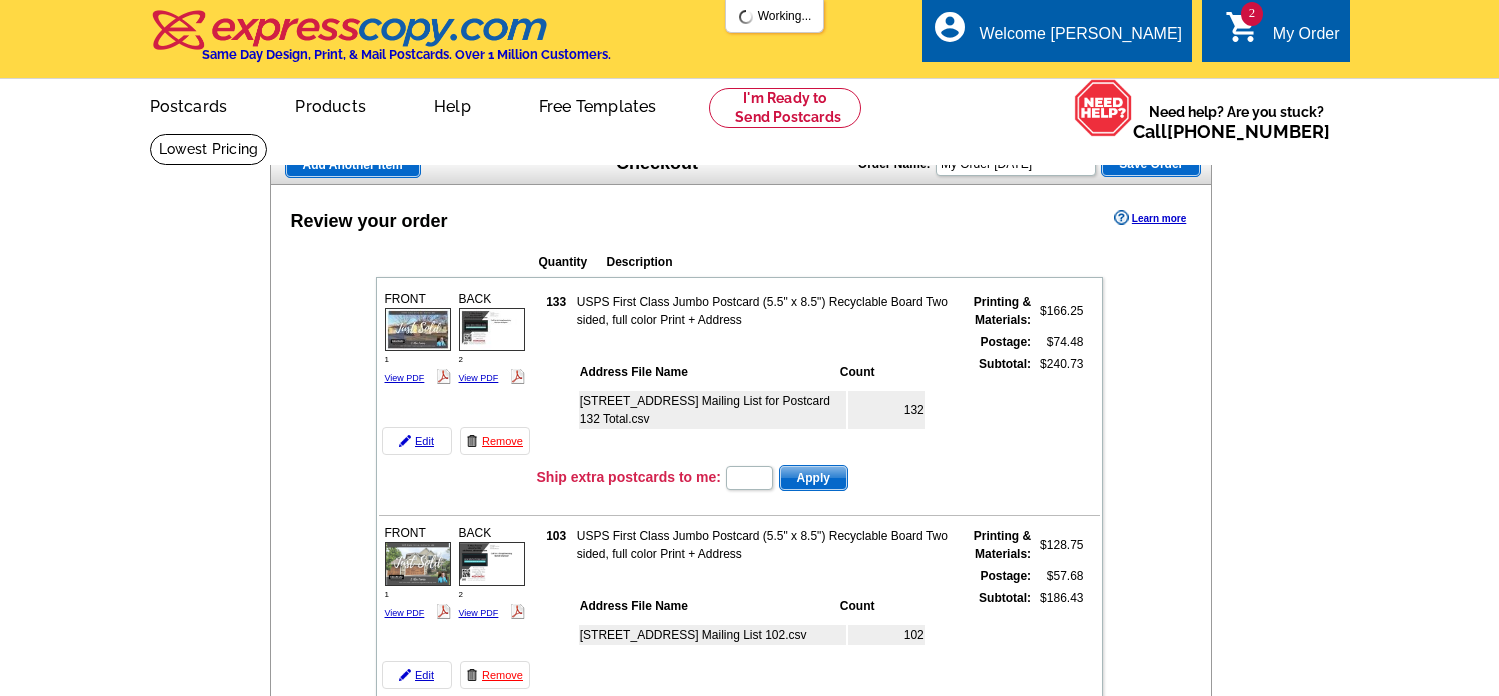 scroll, scrollTop: 0, scrollLeft: 0, axis: both 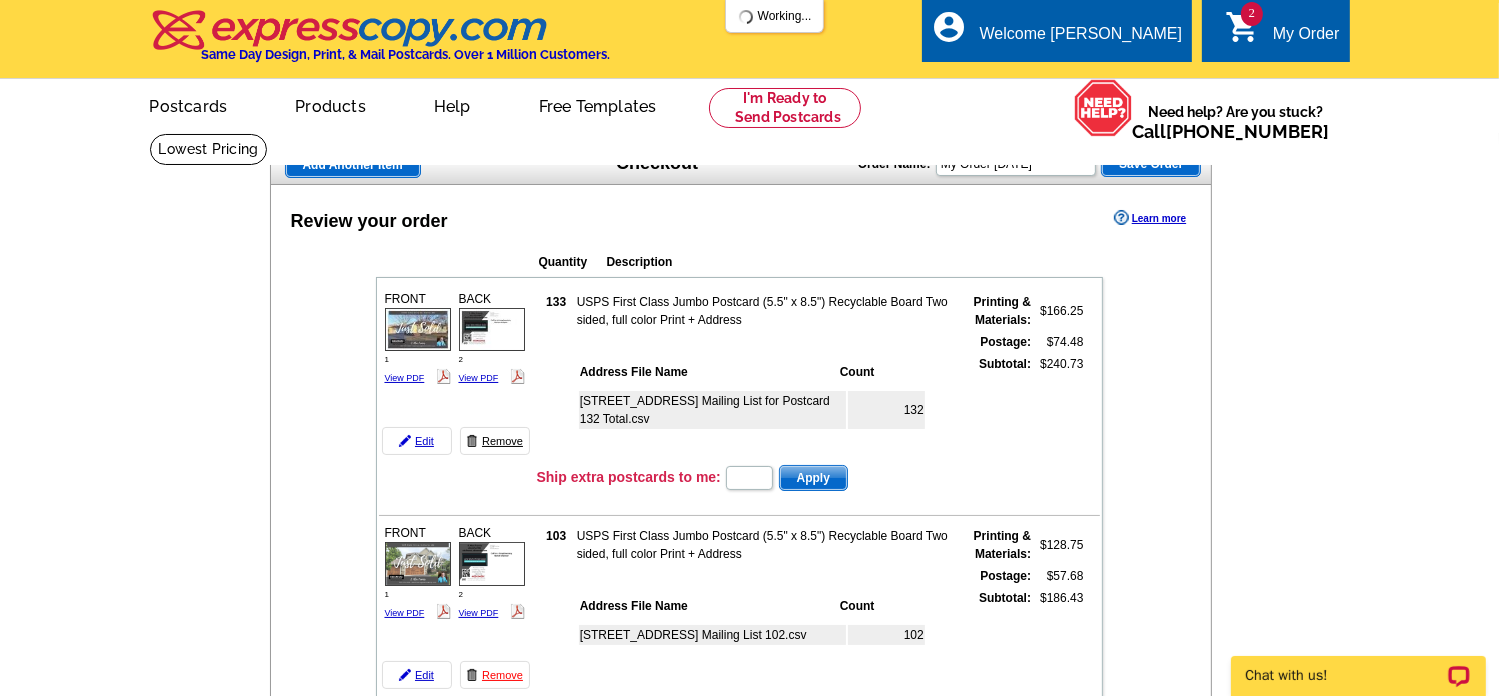 click on "Remove" at bounding box center [495, 441] 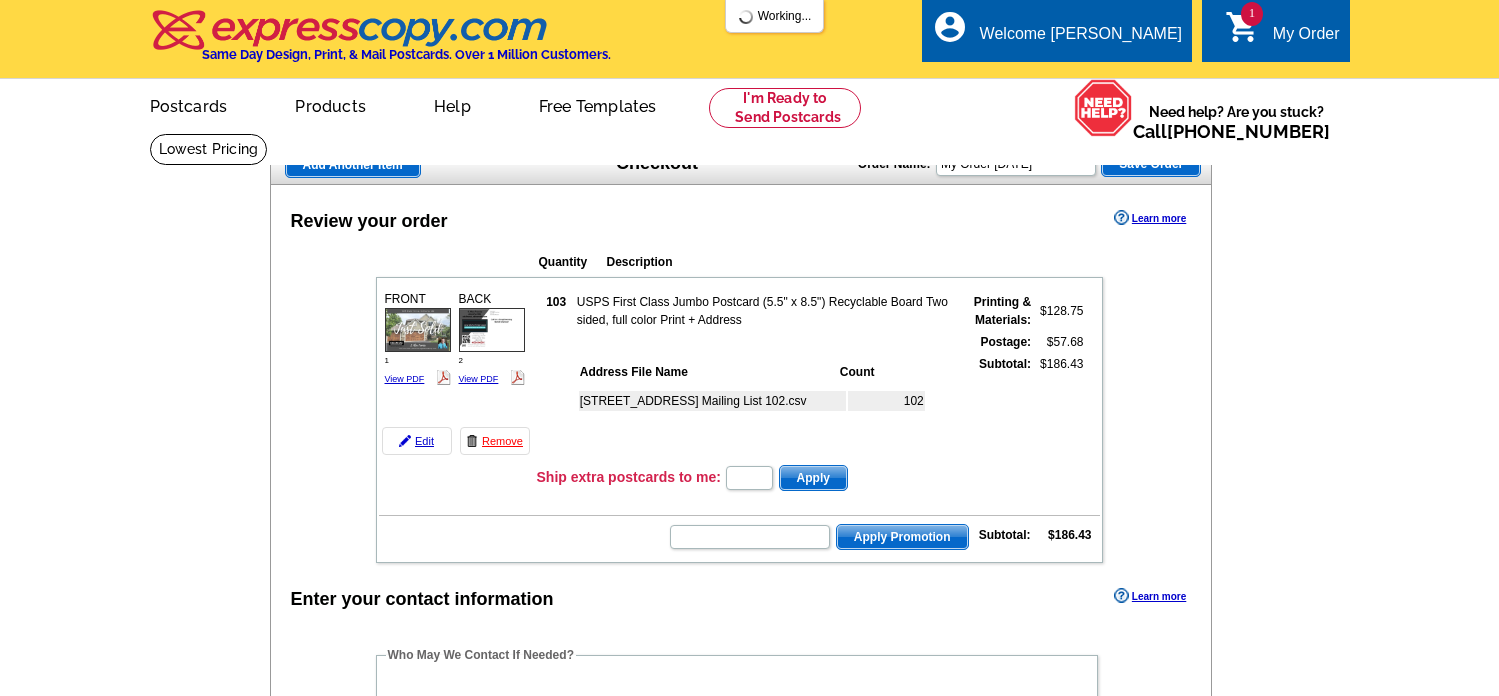 scroll, scrollTop: 0, scrollLeft: 0, axis: both 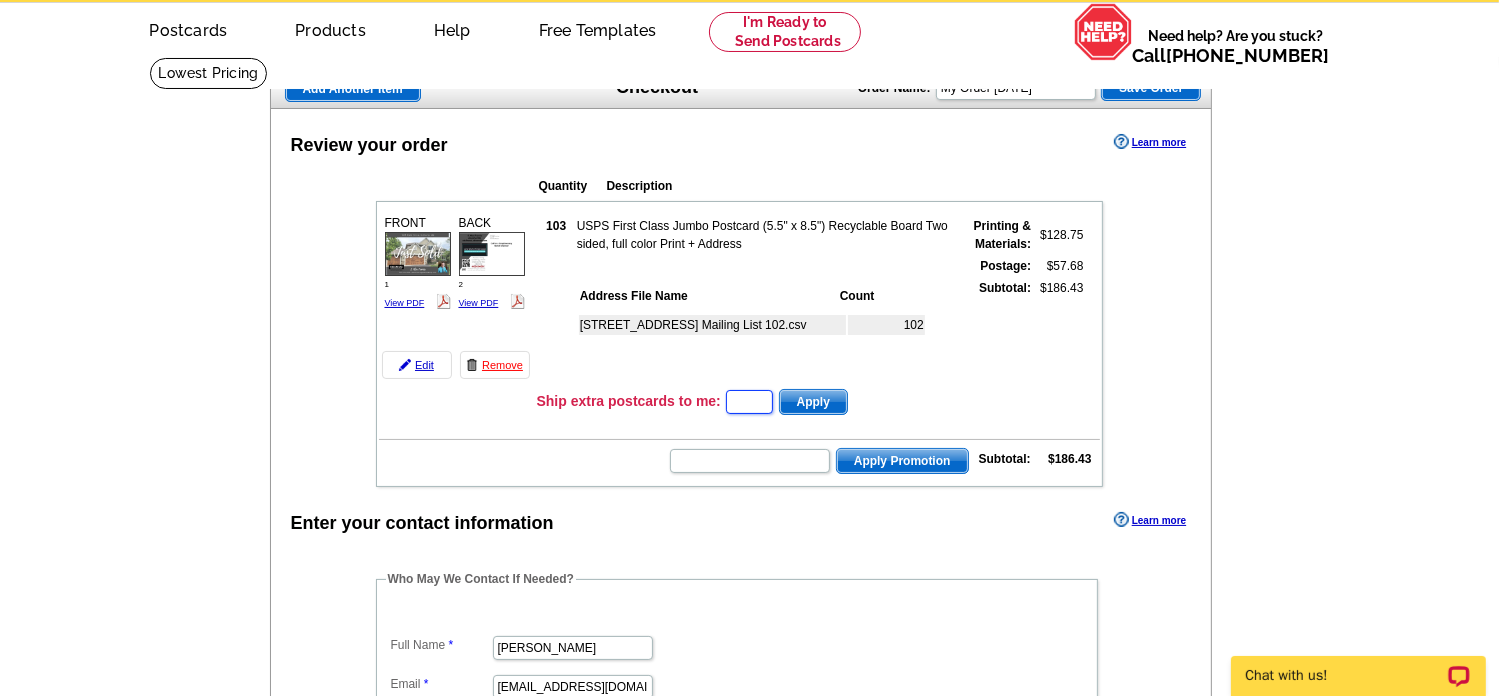click at bounding box center [749, 402] 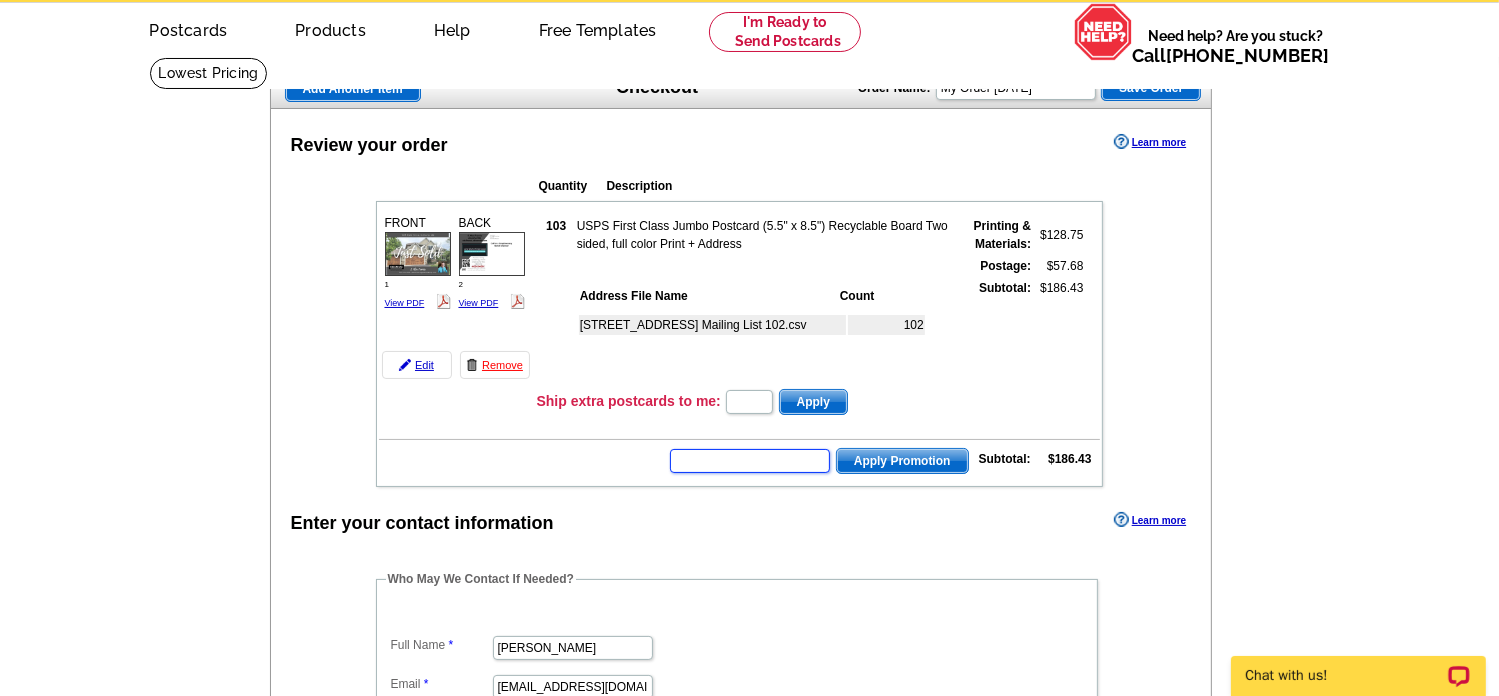 click at bounding box center [750, 461] 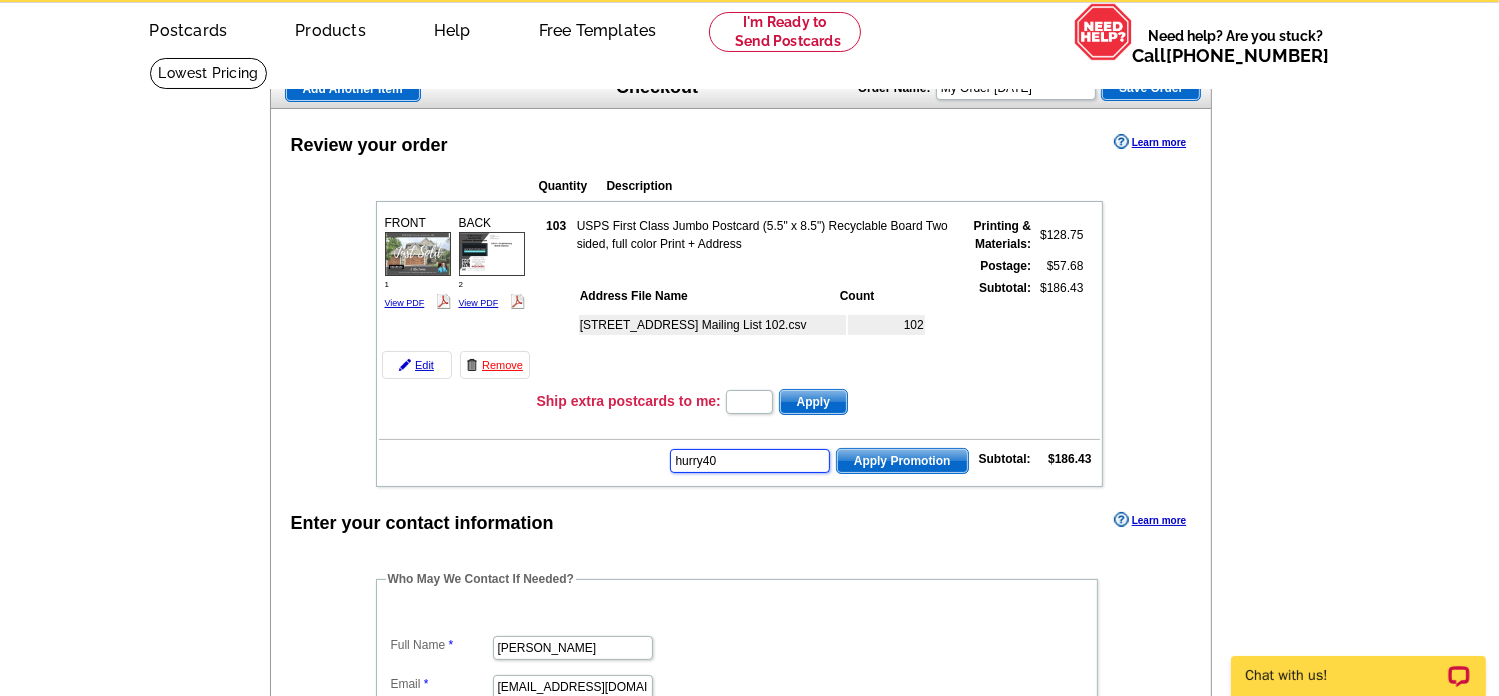 type on "hurry40" 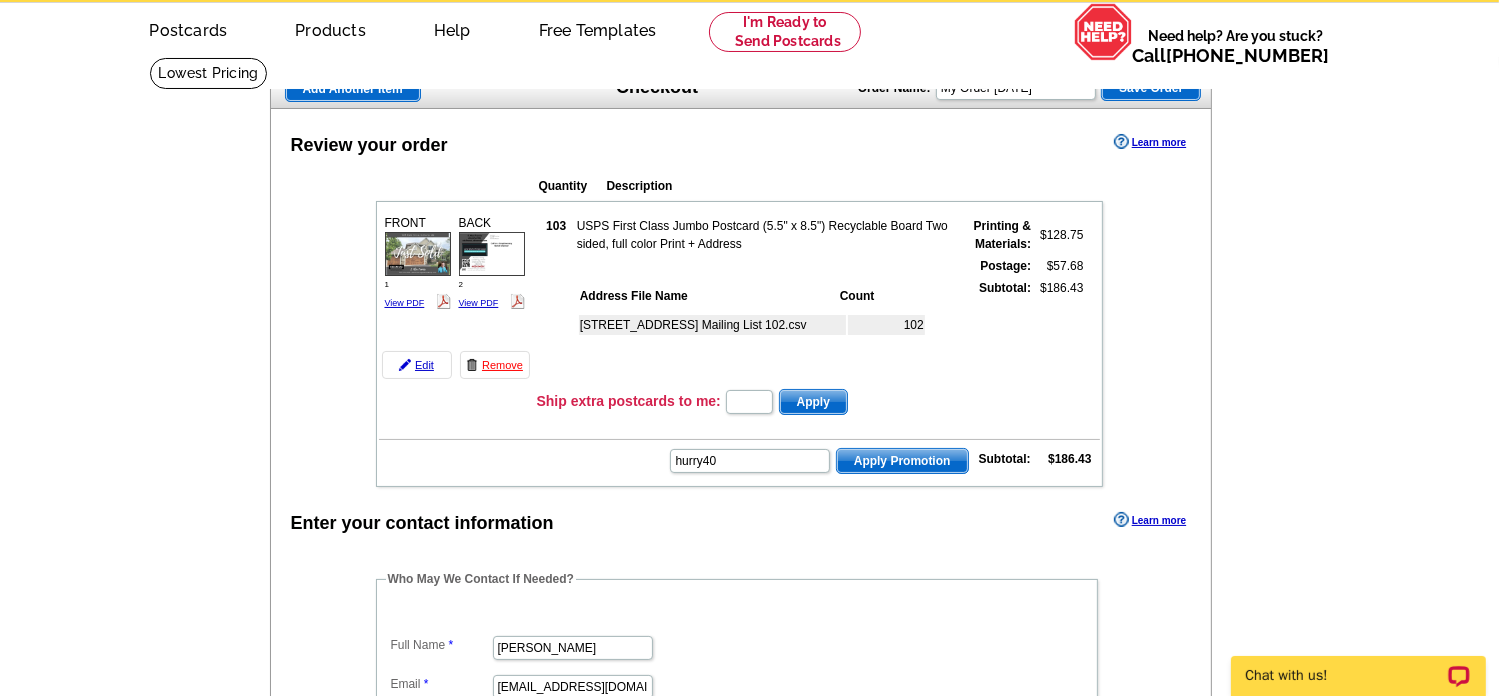 click on "Apply Promotion" at bounding box center [902, 461] 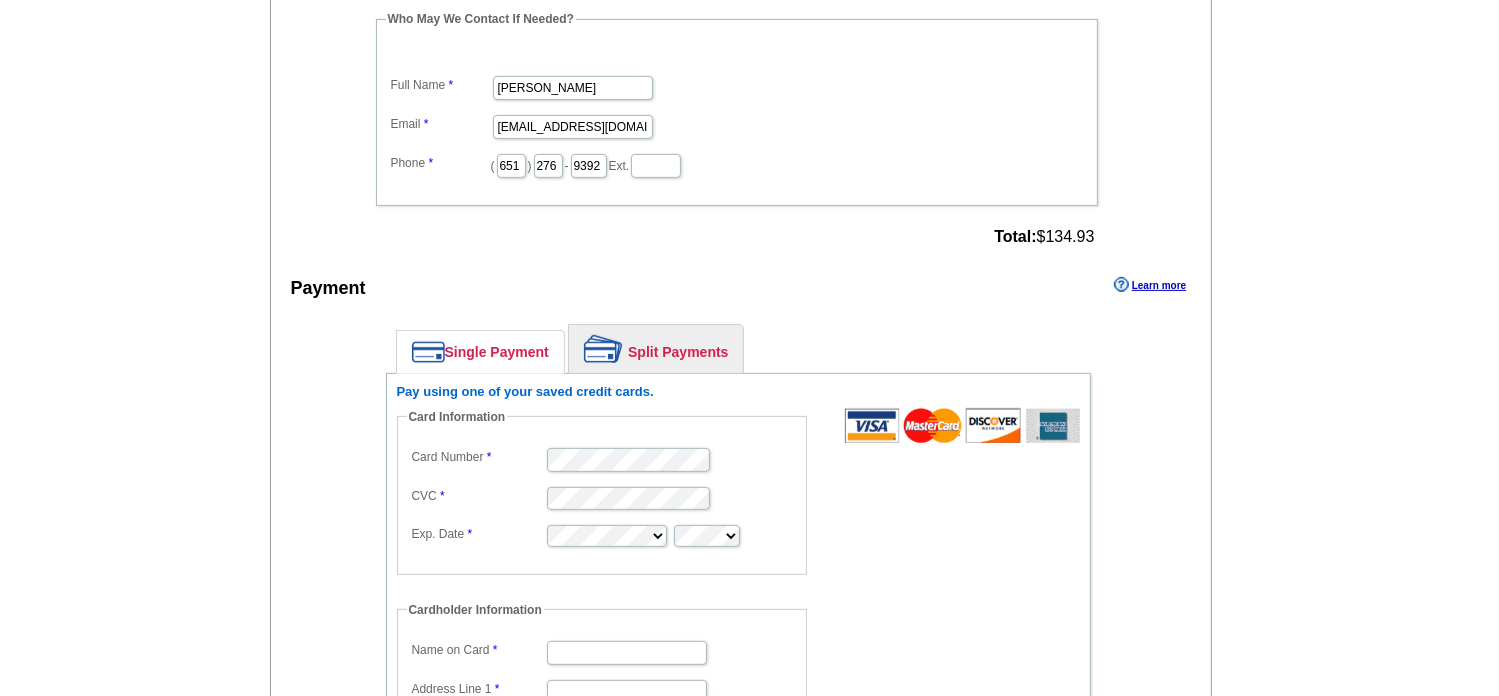 scroll, scrollTop: 694, scrollLeft: 0, axis: vertical 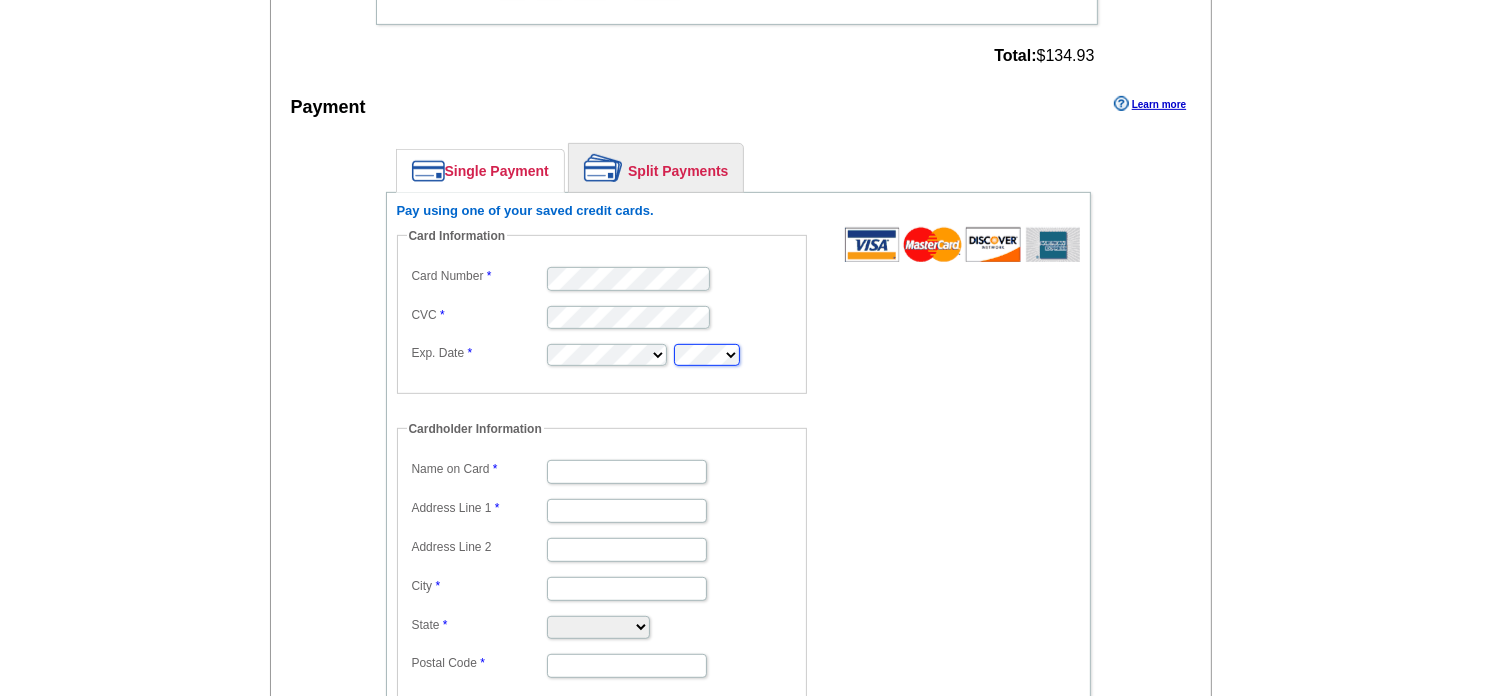 type on "[PERSON_NAME]" 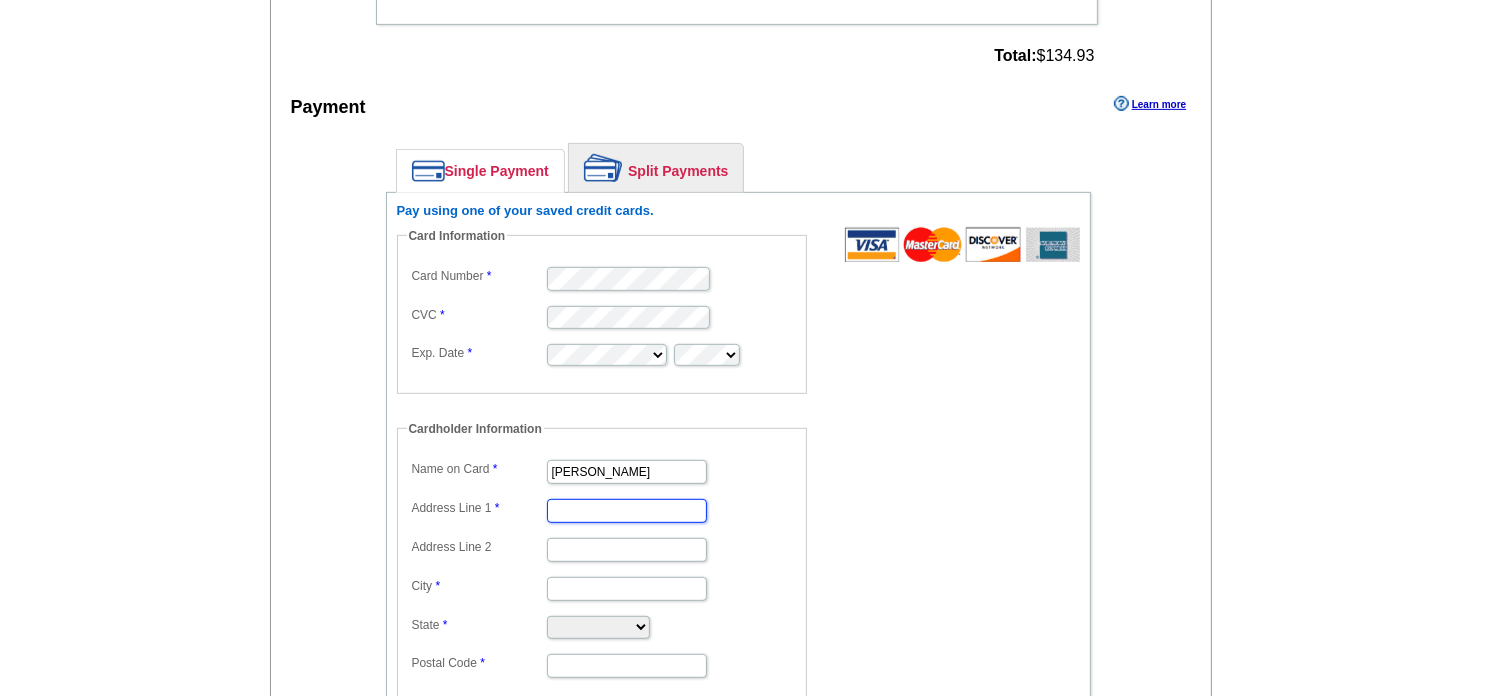 click on "Address Line 1" at bounding box center [627, 511] 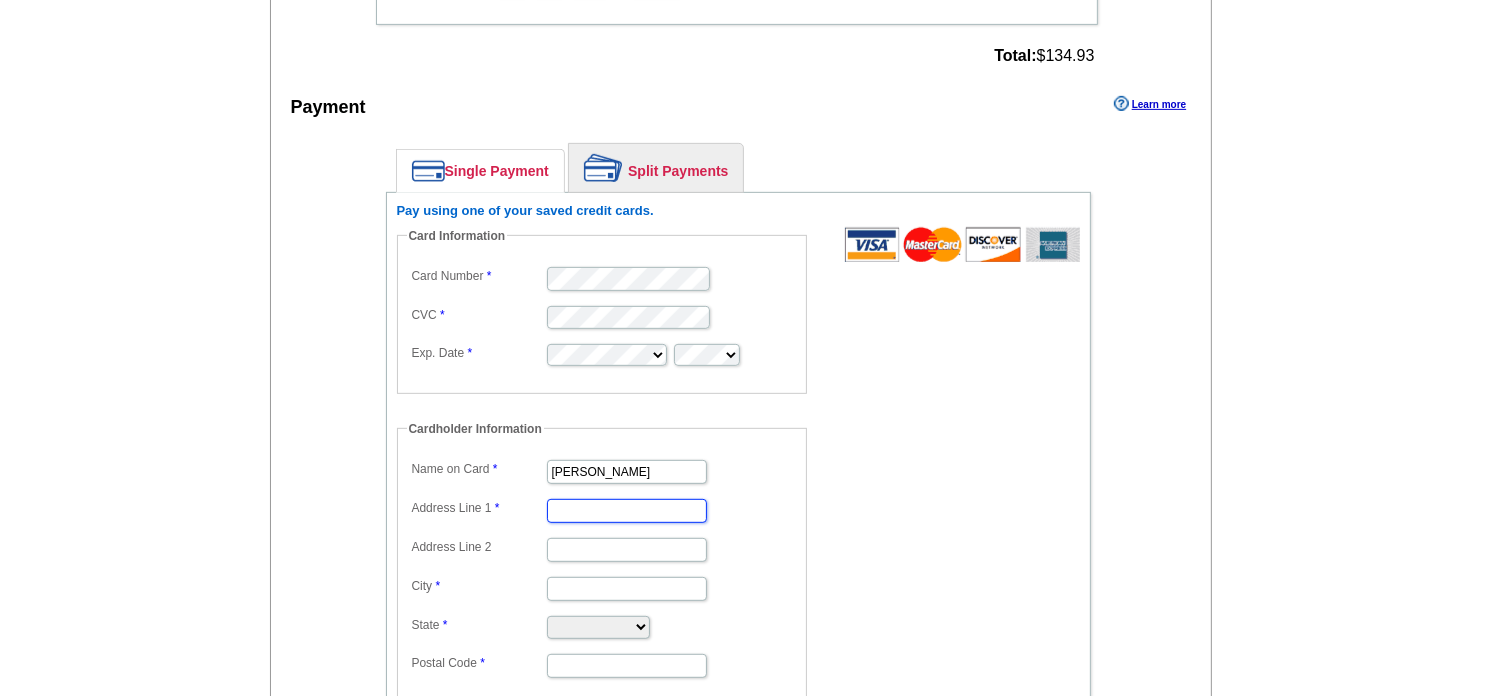 type on "[STREET_ADDRESS]" 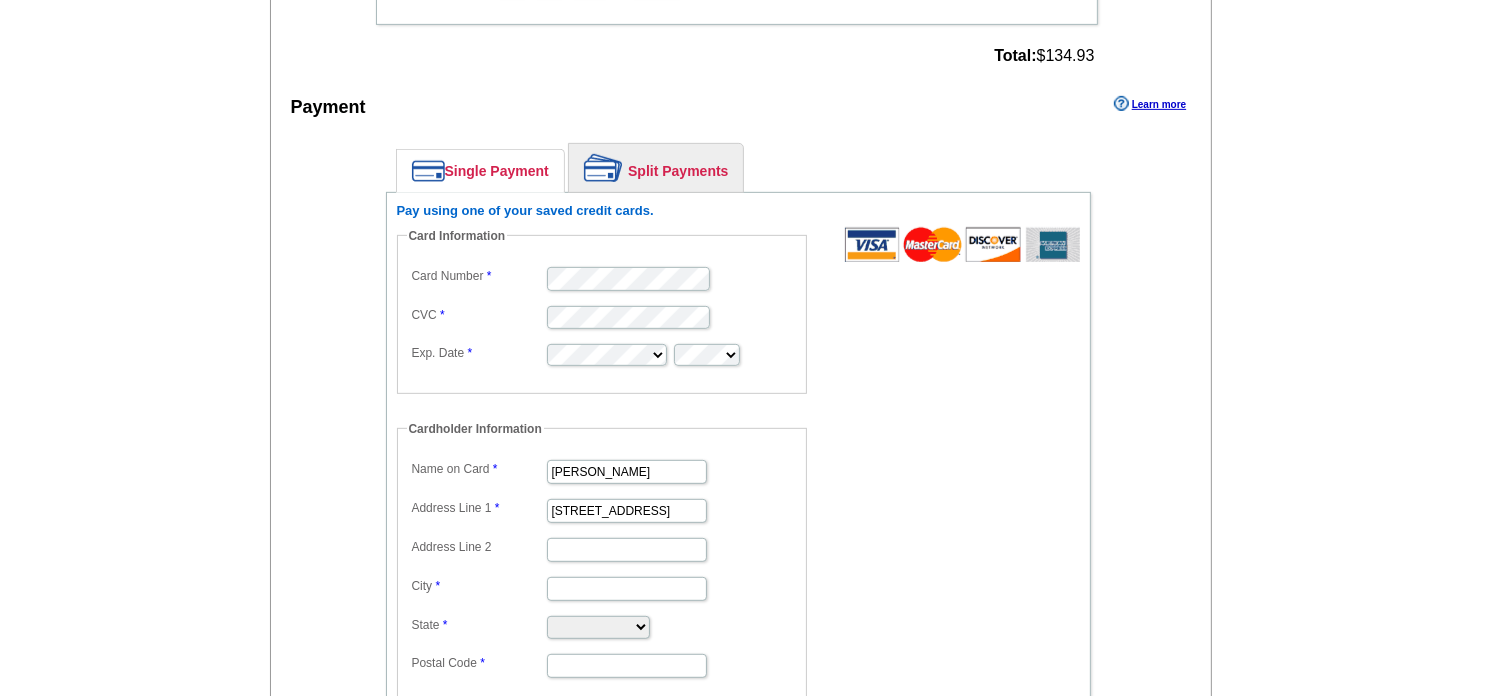 type on "Shoreview" 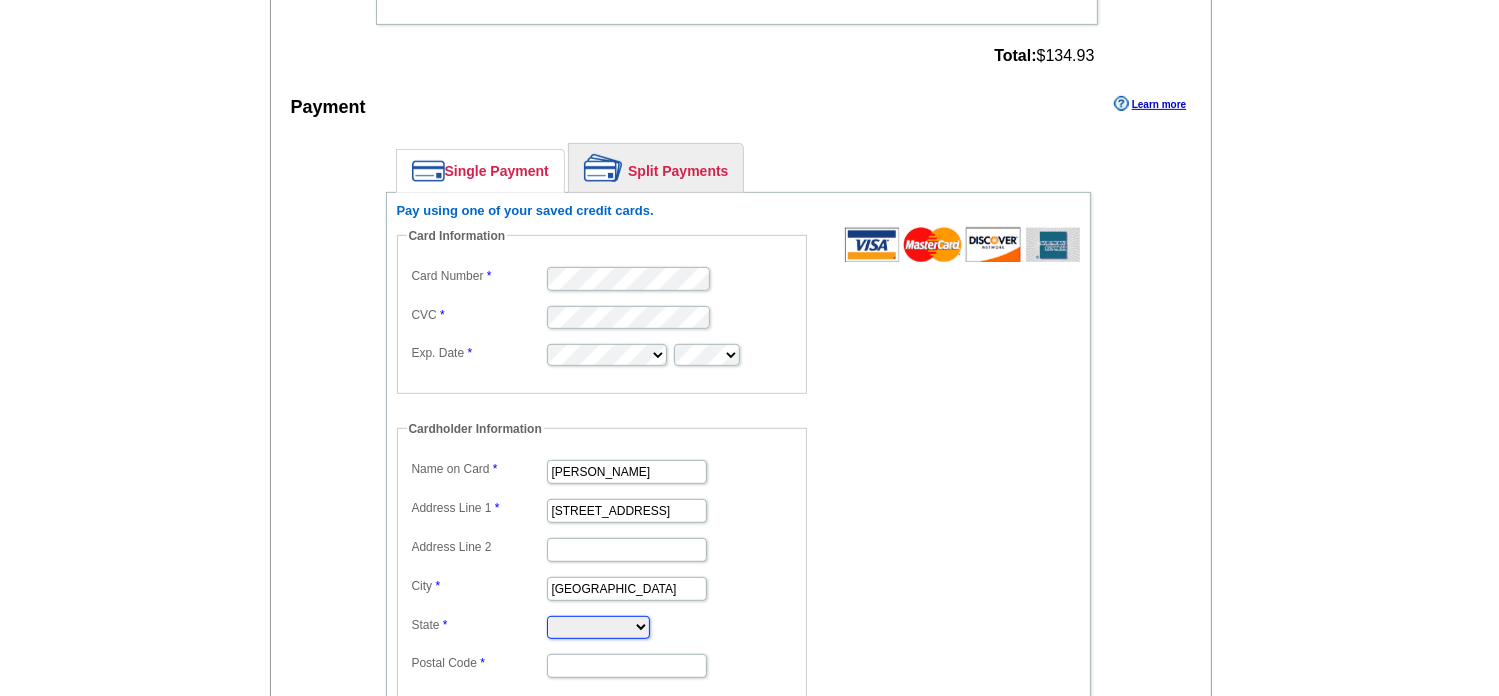 select on "MN" 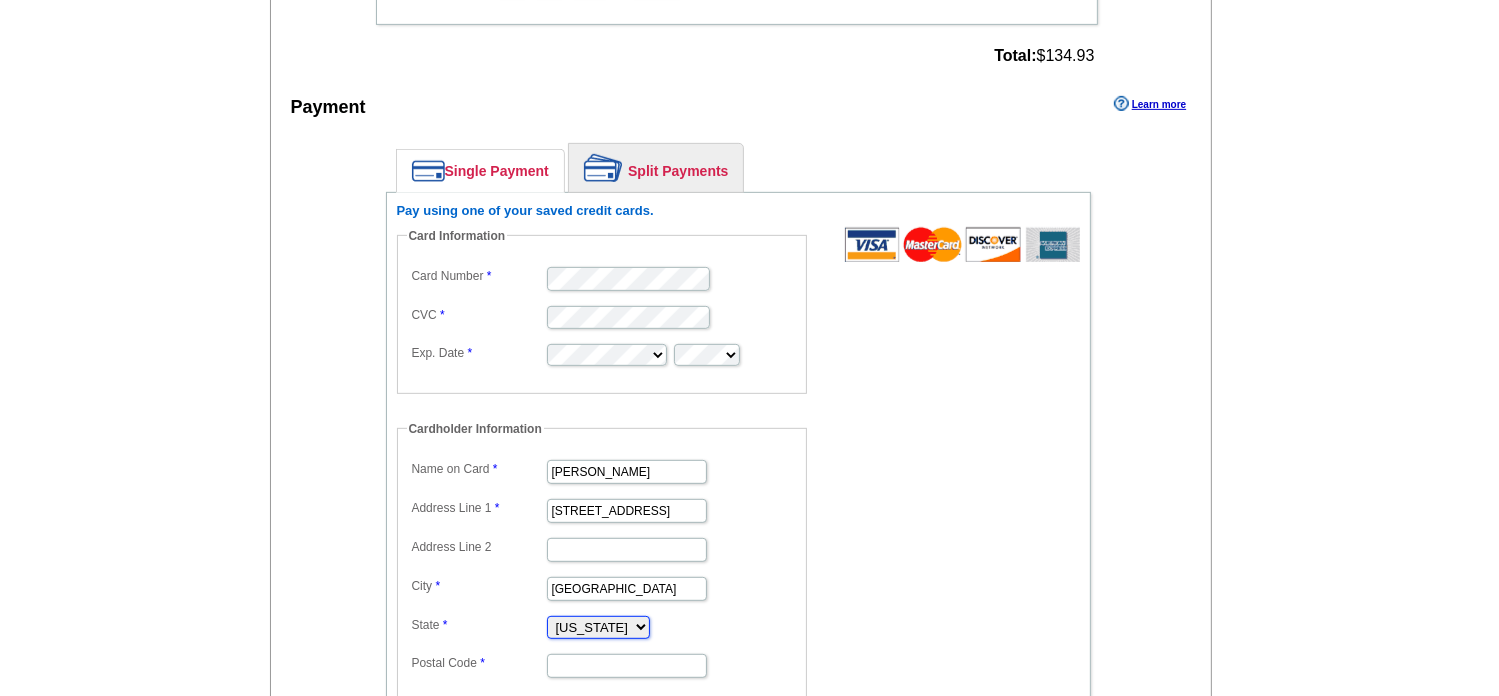 type on "55126" 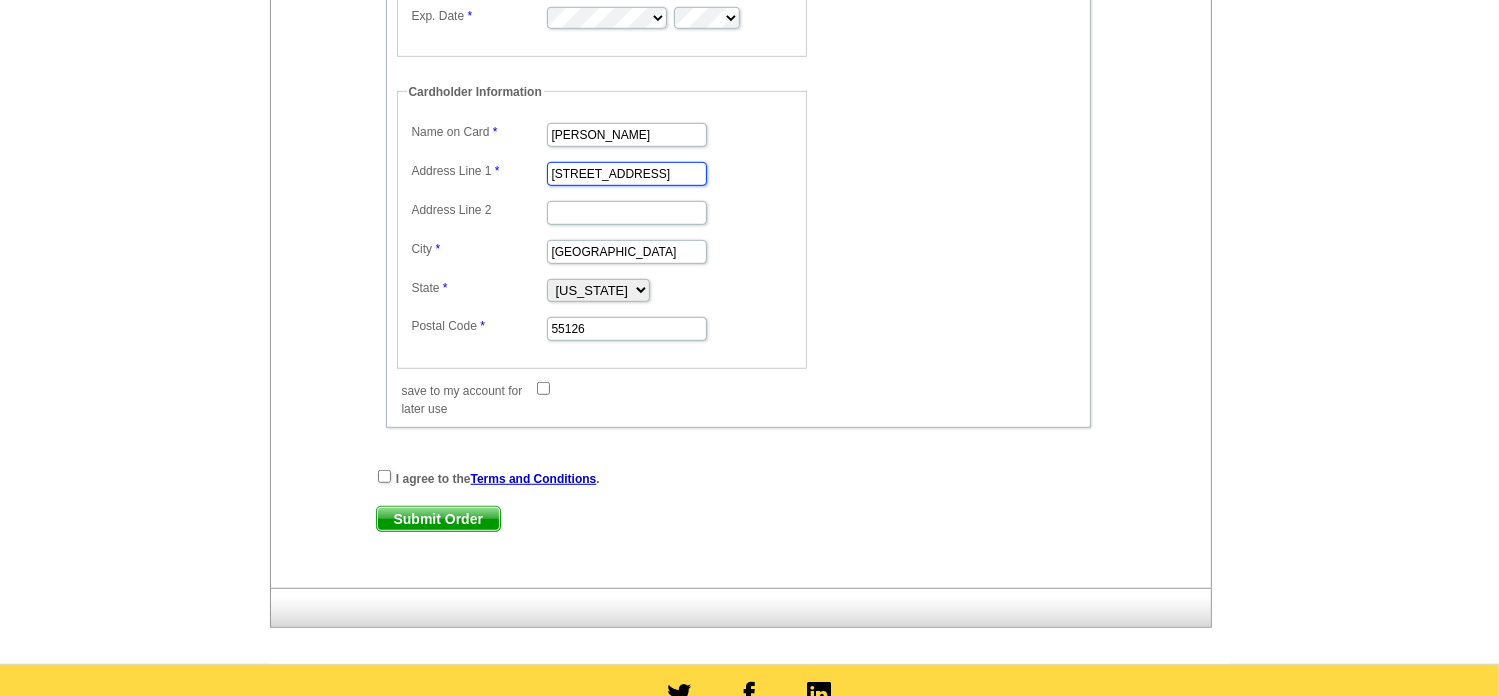 scroll, scrollTop: 1232, scrollLeft: 0, axis: vertical 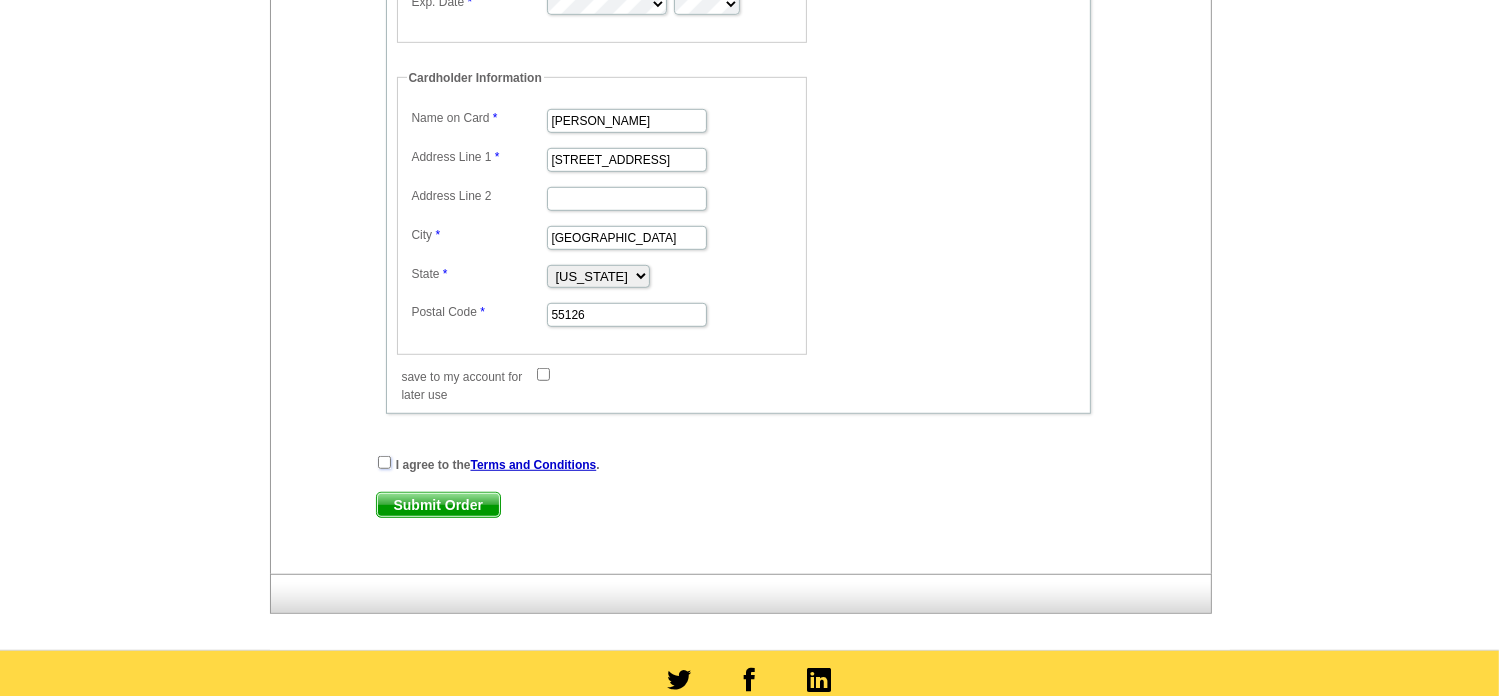 click at bounding box center (384, 462) 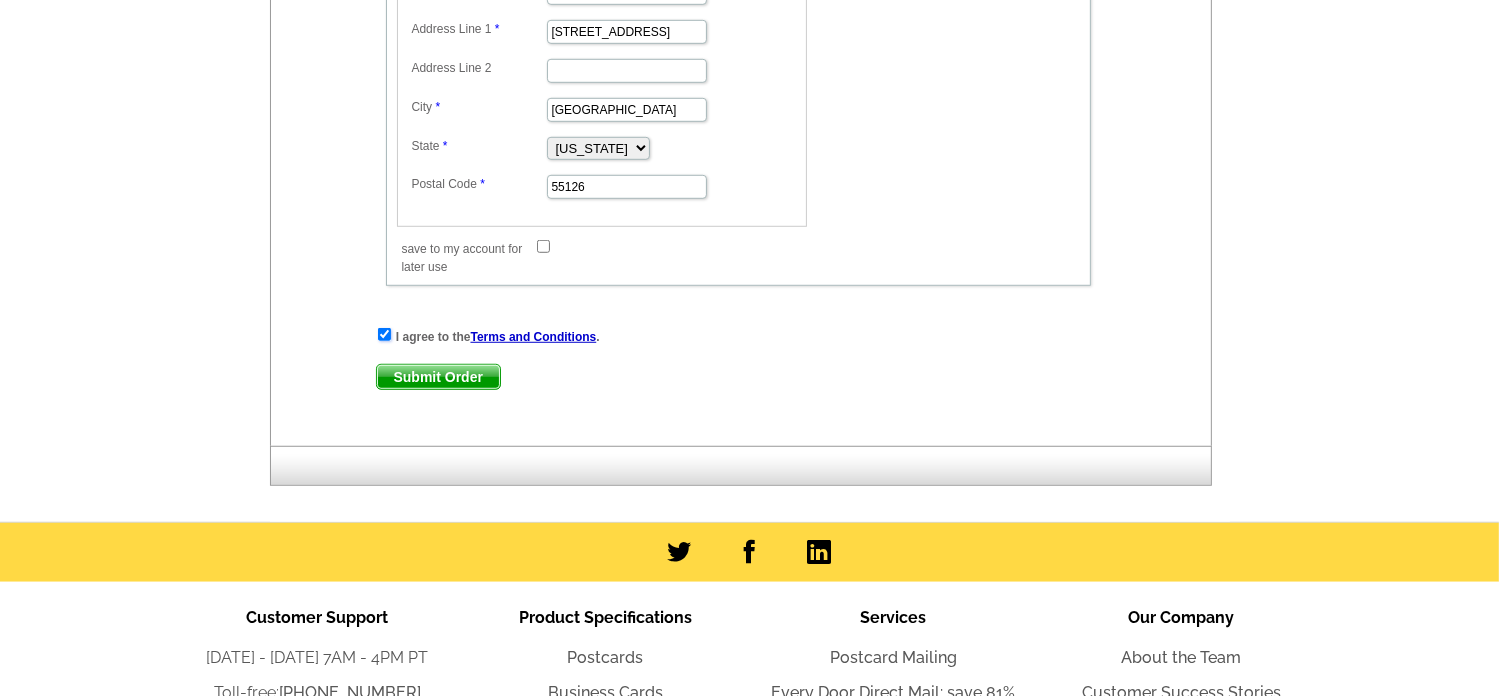 scroll, scrollTop: 1375, scrollLeft: 0, axis: vertical 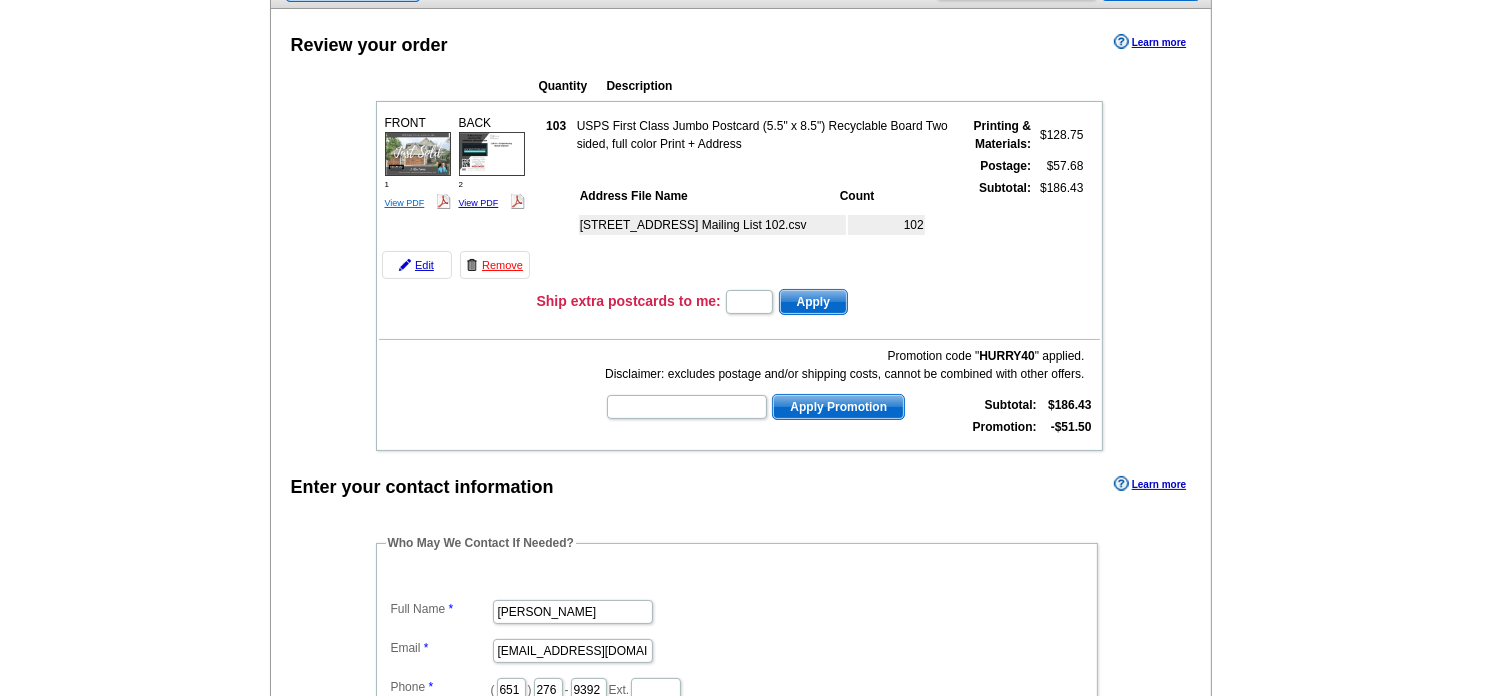 click on "View PDF" at bounding box center [405, 203] 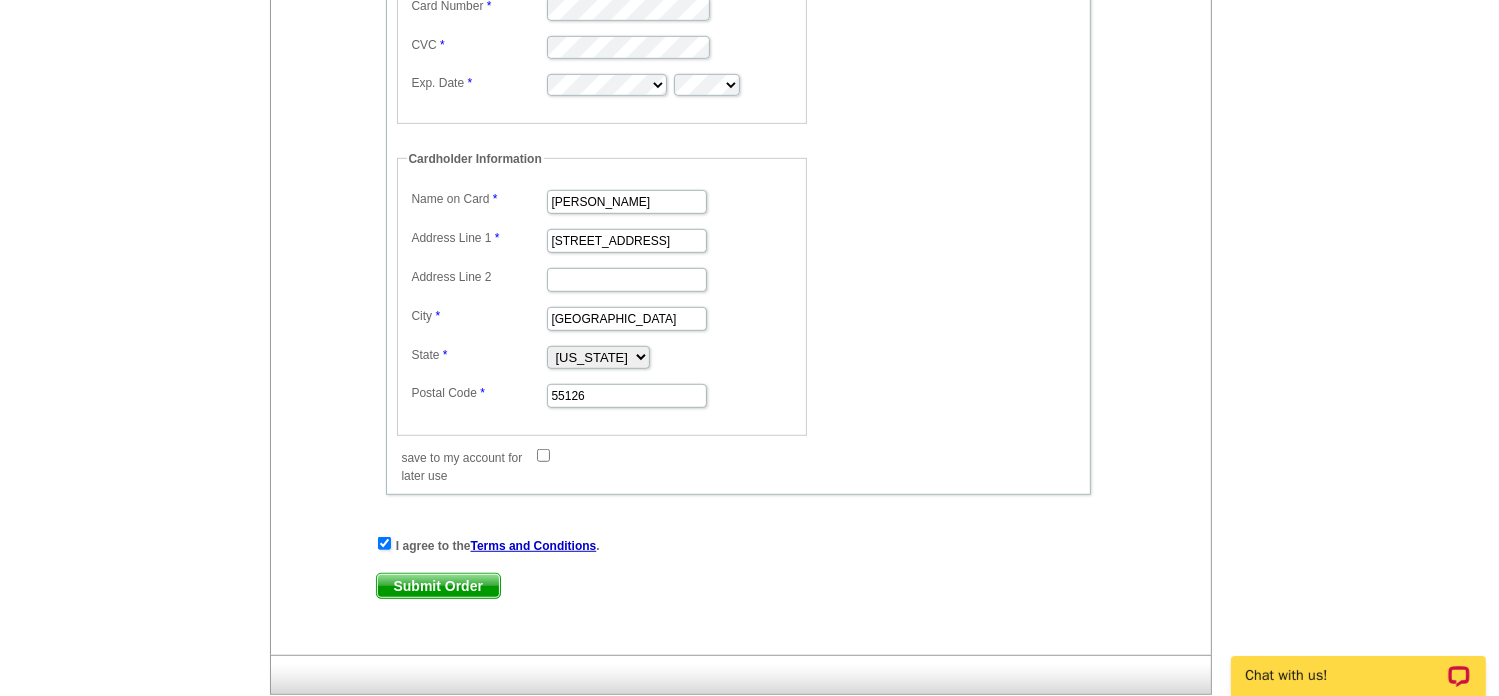 scroll, scrollTop: 1159, scrollLeft: 0, axis: vertical 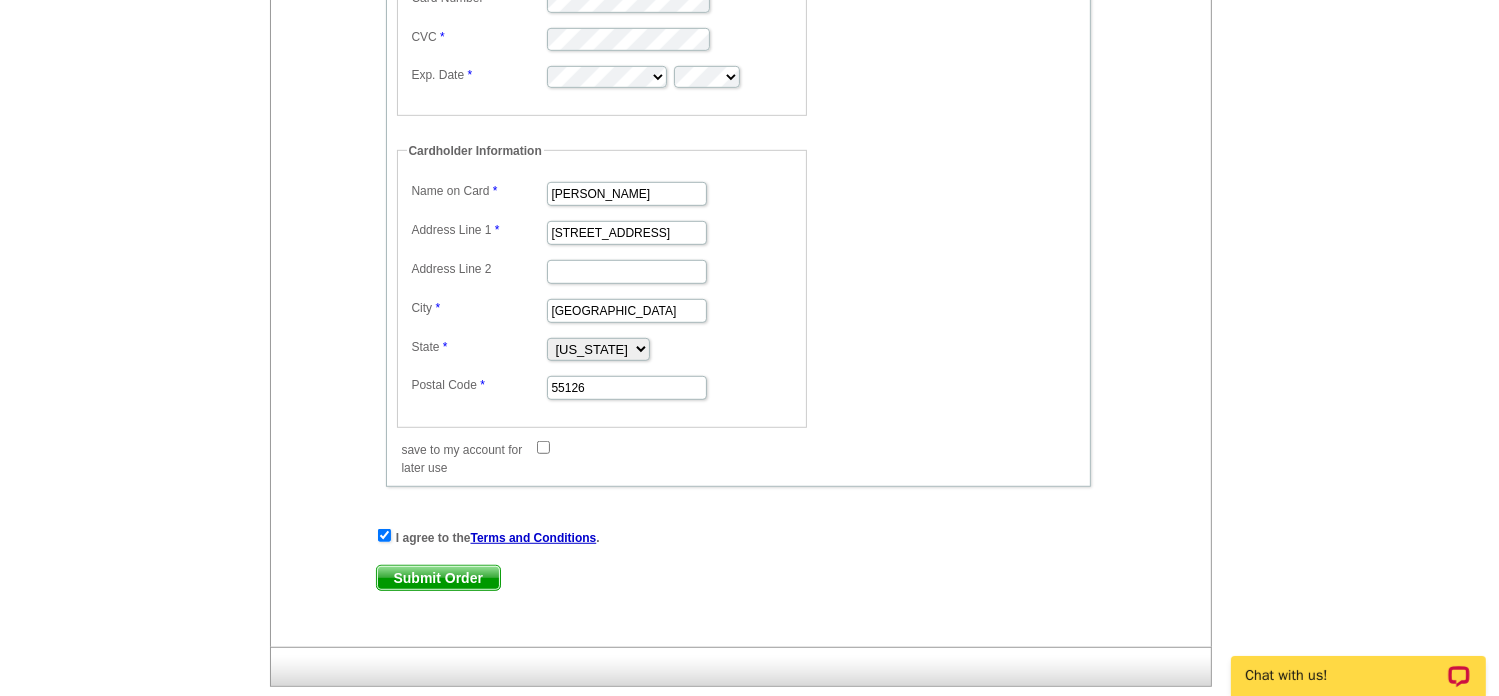 click on "Submit Order" at bounding box center [438, 578] 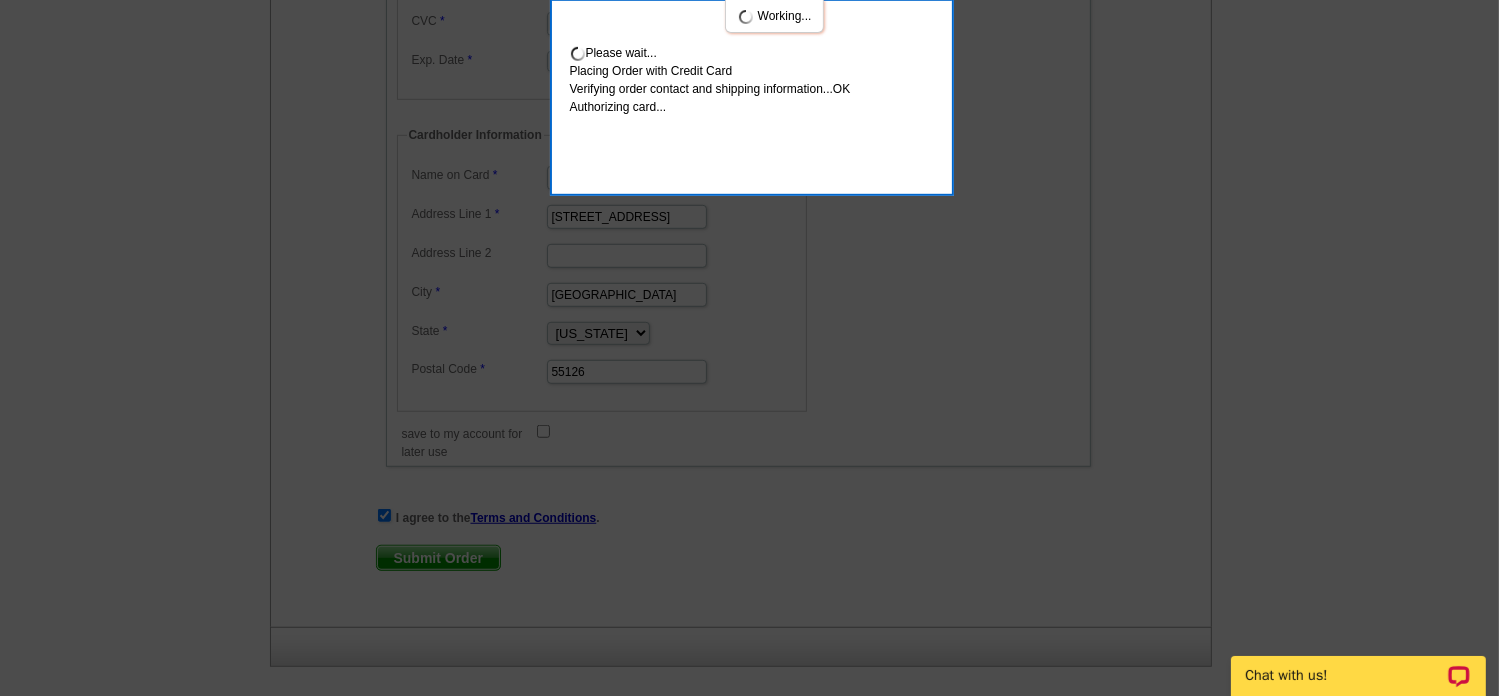 scroll, scrollTop: 1268, scrollLeft: 0, axis: vertical 